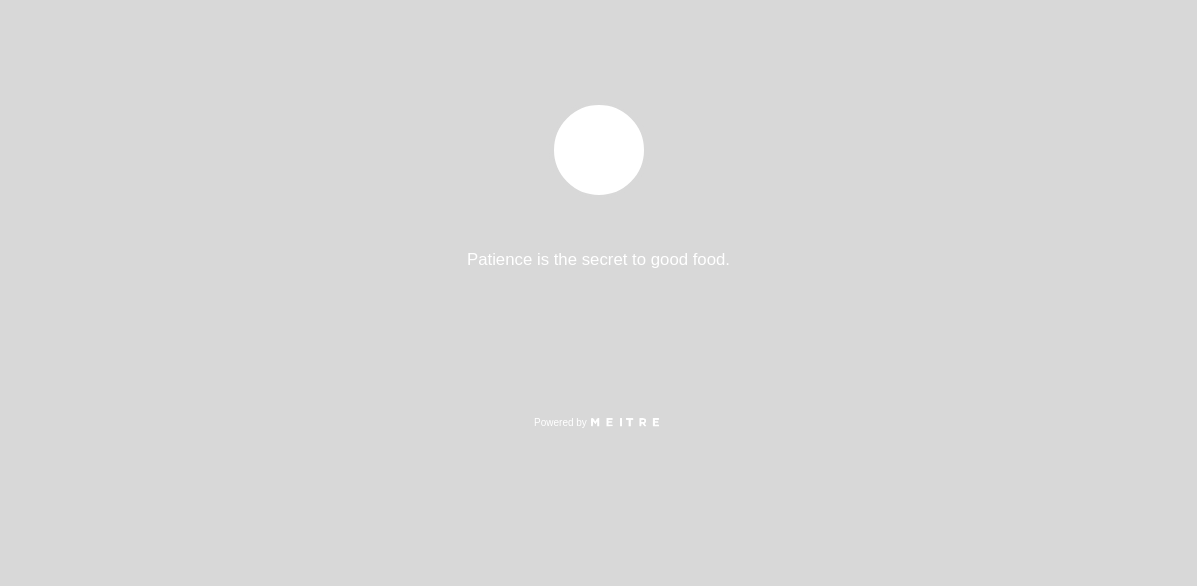 select on "es" 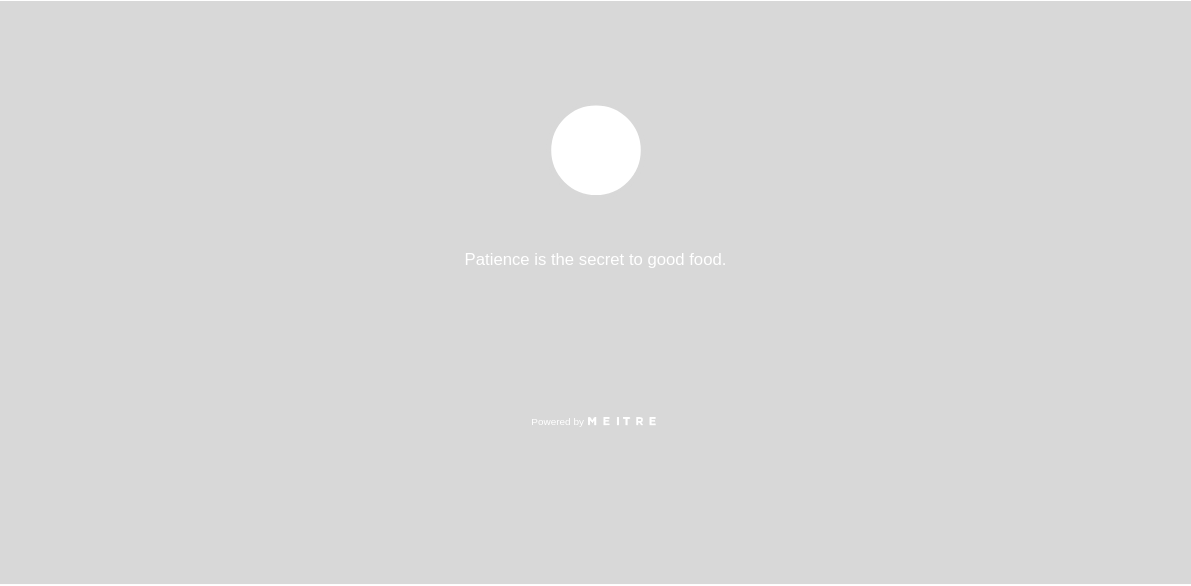 scroll, scrollTop: 0, scrollLeft: 0, axis: both 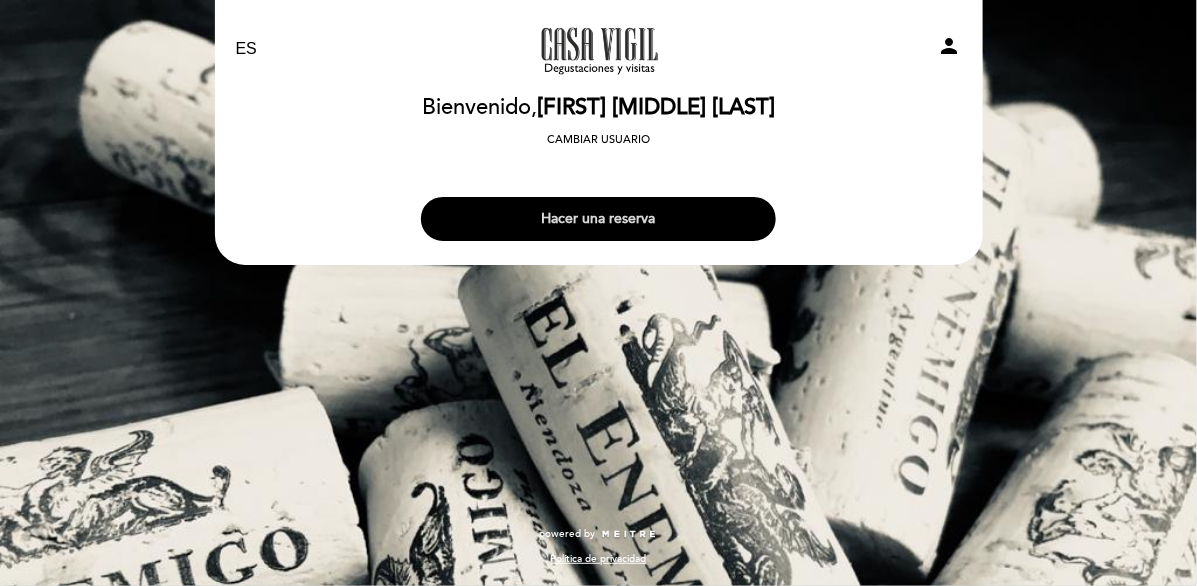 click on "Hacer una reserva" at bounding box center (598, 219) 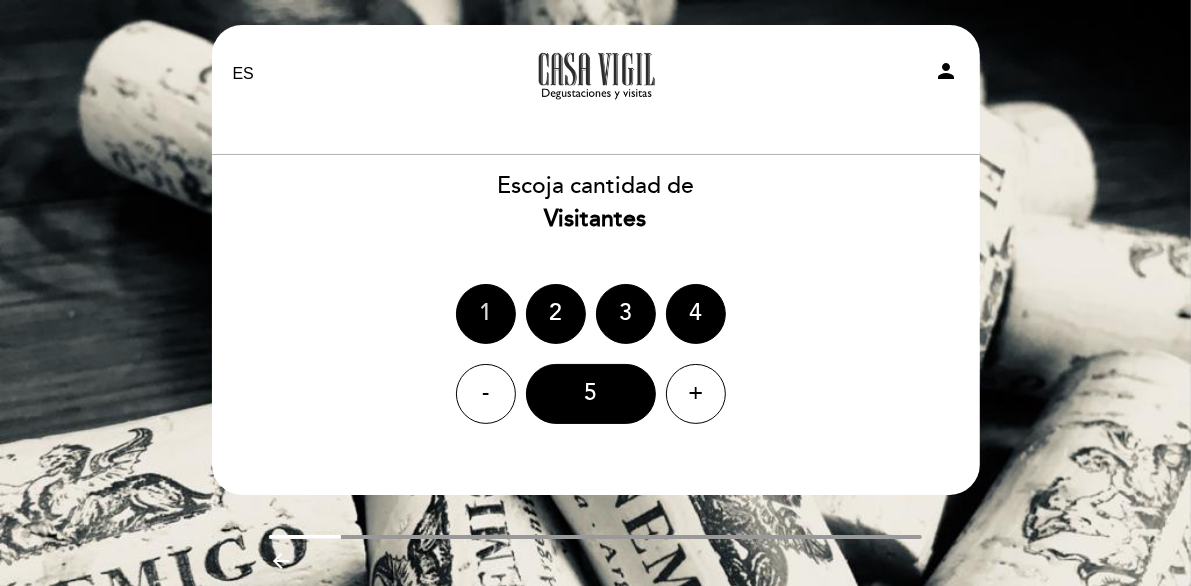 click on "1" at bounding box center (486, 314) 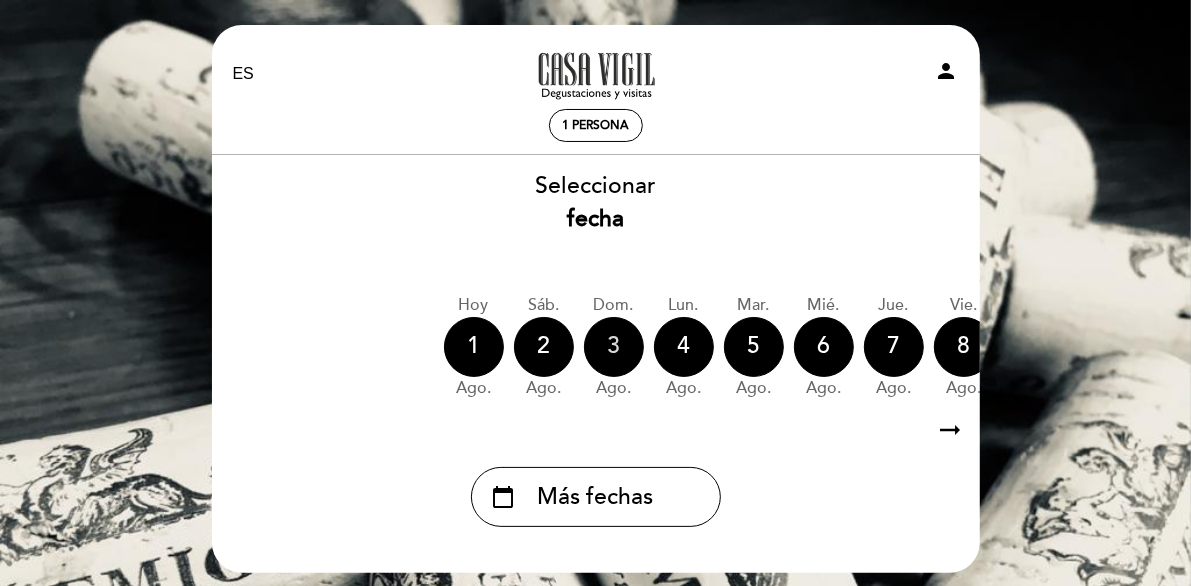 click on "3" at bounding box center (614, 347) 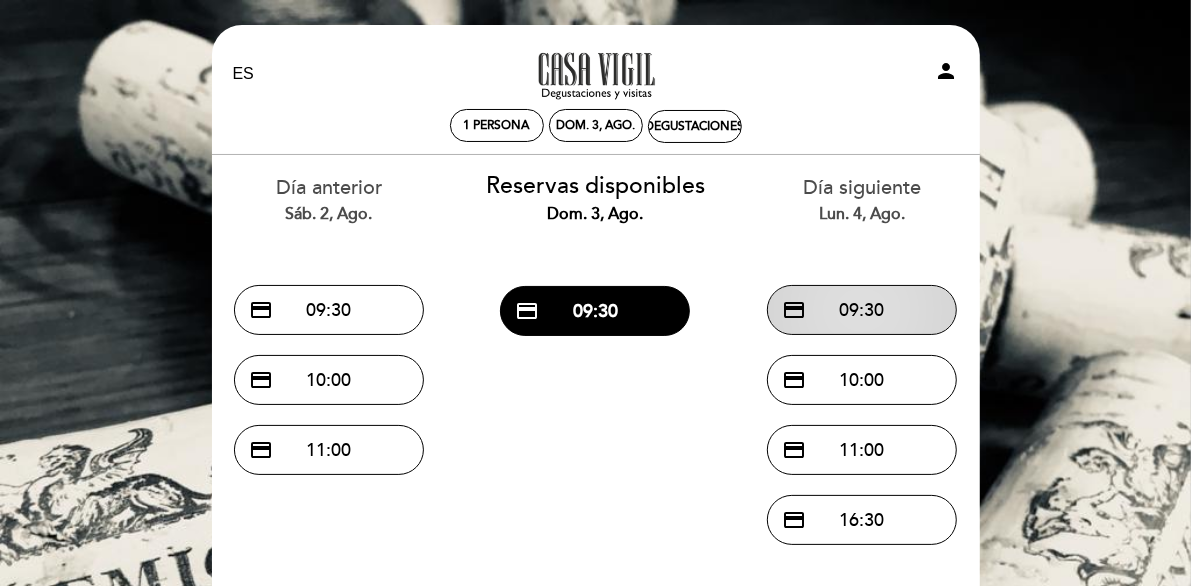 click on "credit_card
09:30" at bounding box center [862, 310] 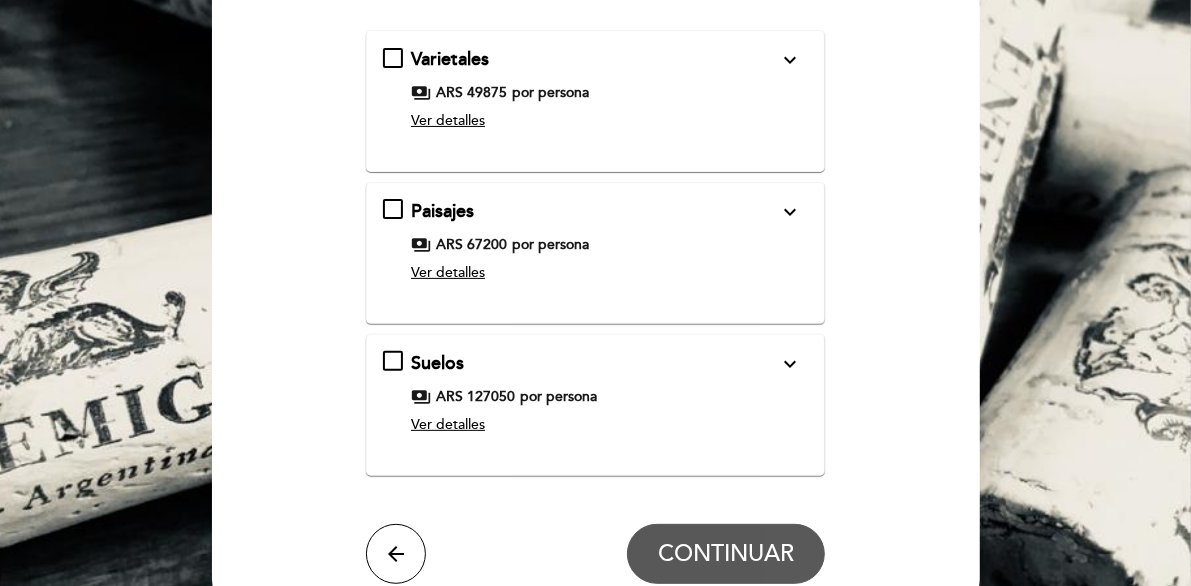 scroll, scrollTop: 111, scrollLeft: 0, axis: vertical 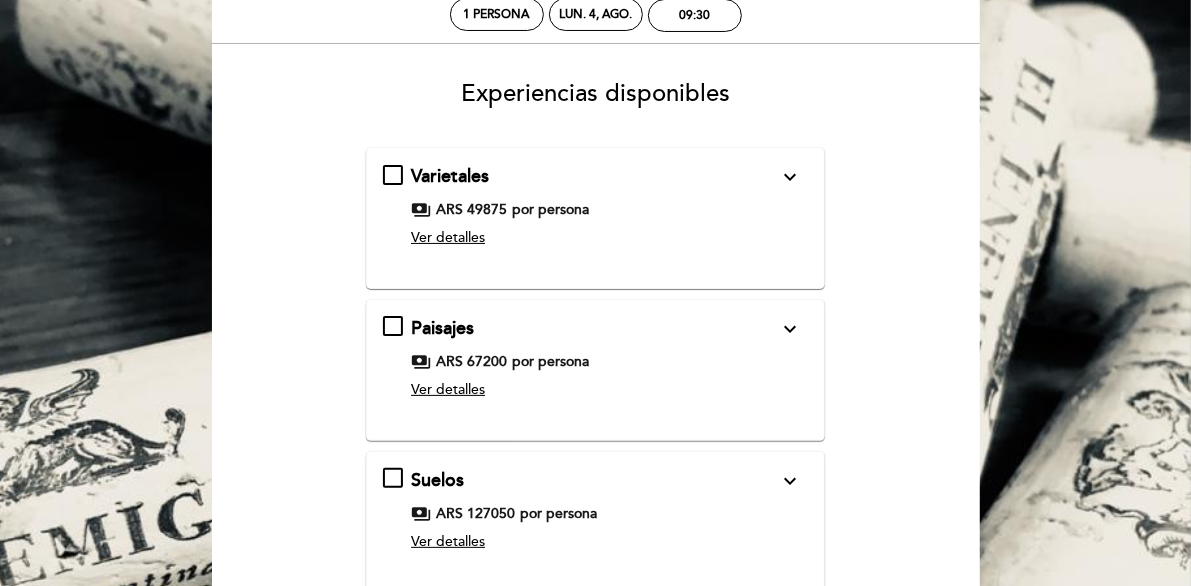 click on "expand_more" at bounding box center [790, 177] 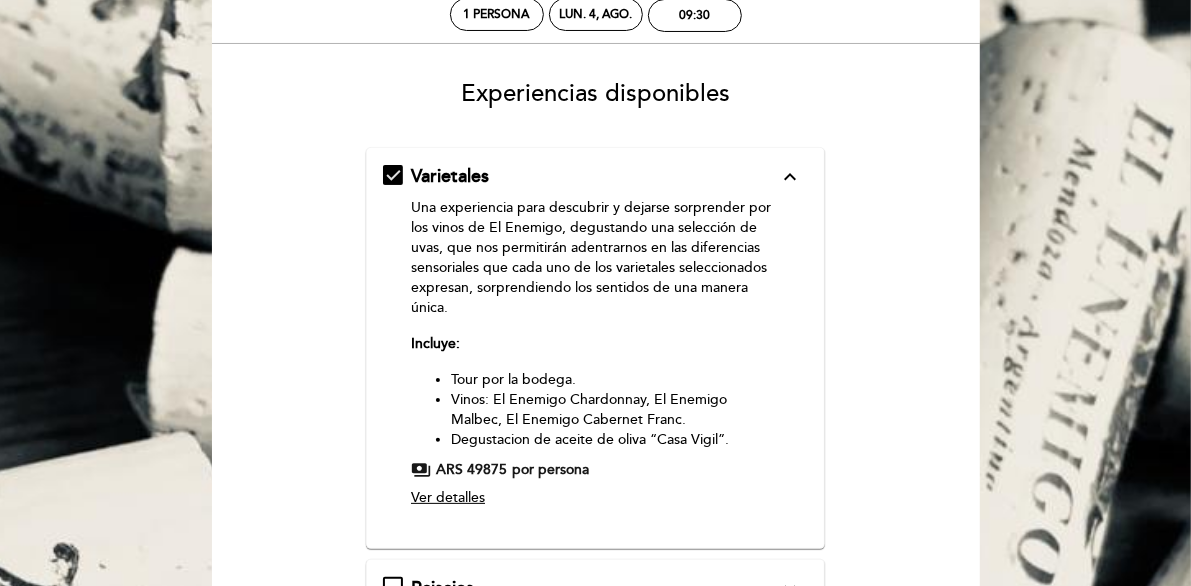 click on "expand_less" at bounding box center (790, 177) 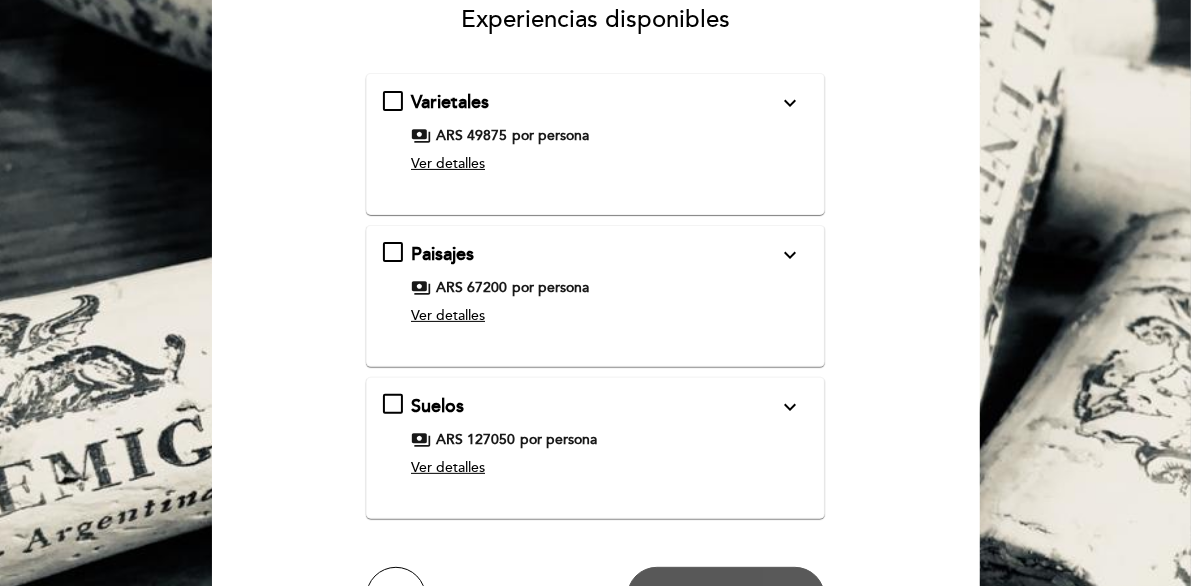 scroll, scrollTop: 0, scrollLeft: 0, axis: both 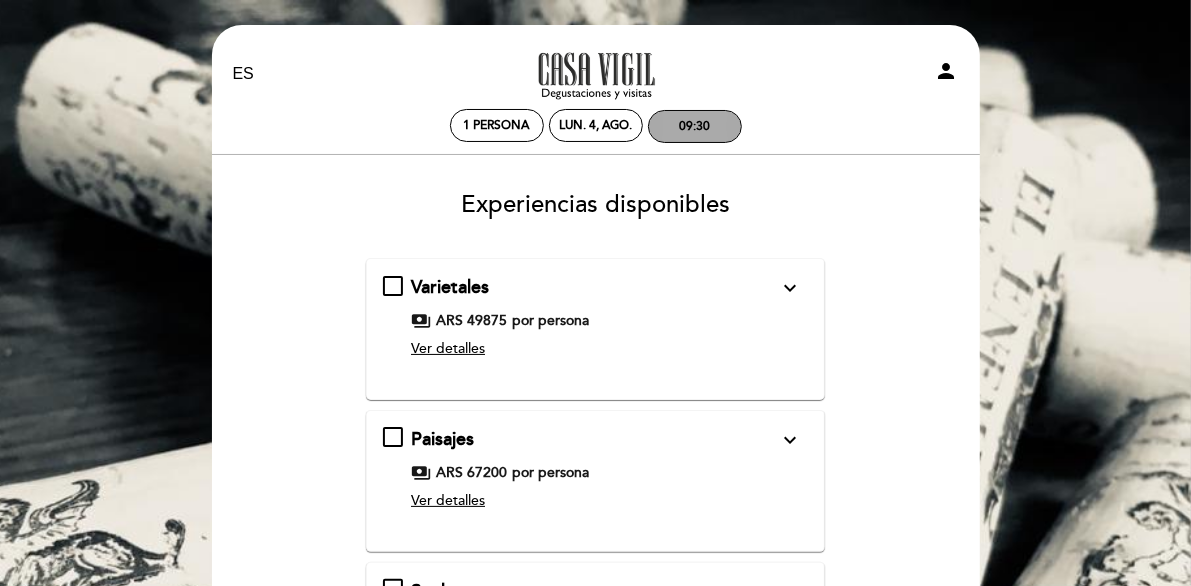 click on "09:30" at bounding box center (694, 126) 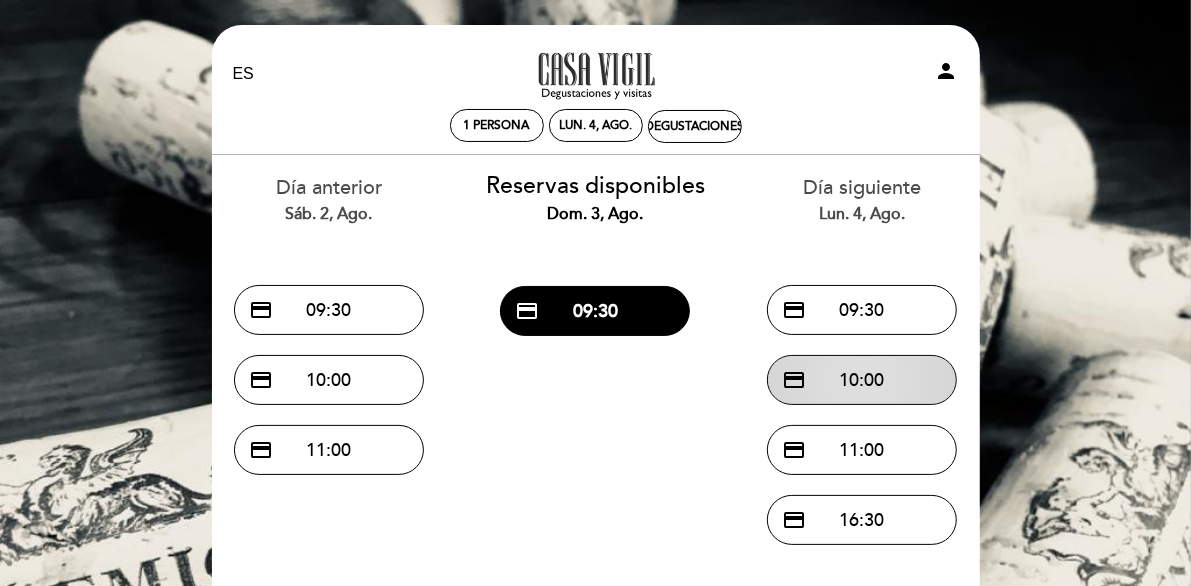 click on "credit_card
10:00" at bounding box center [862, 380] 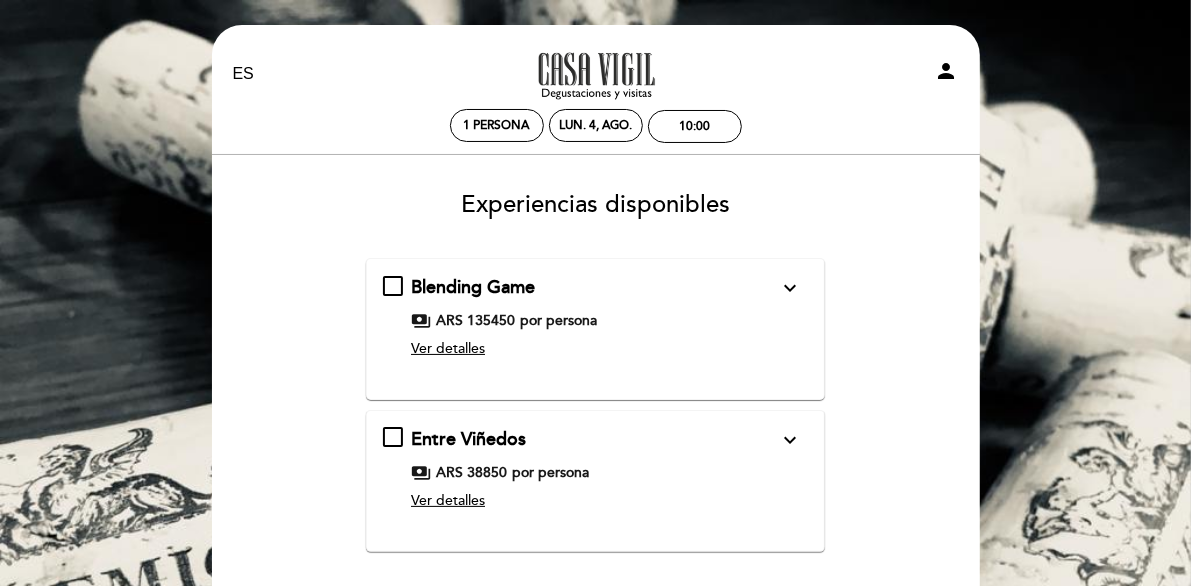 click on "expand_more" at bounding box center (790, 288) 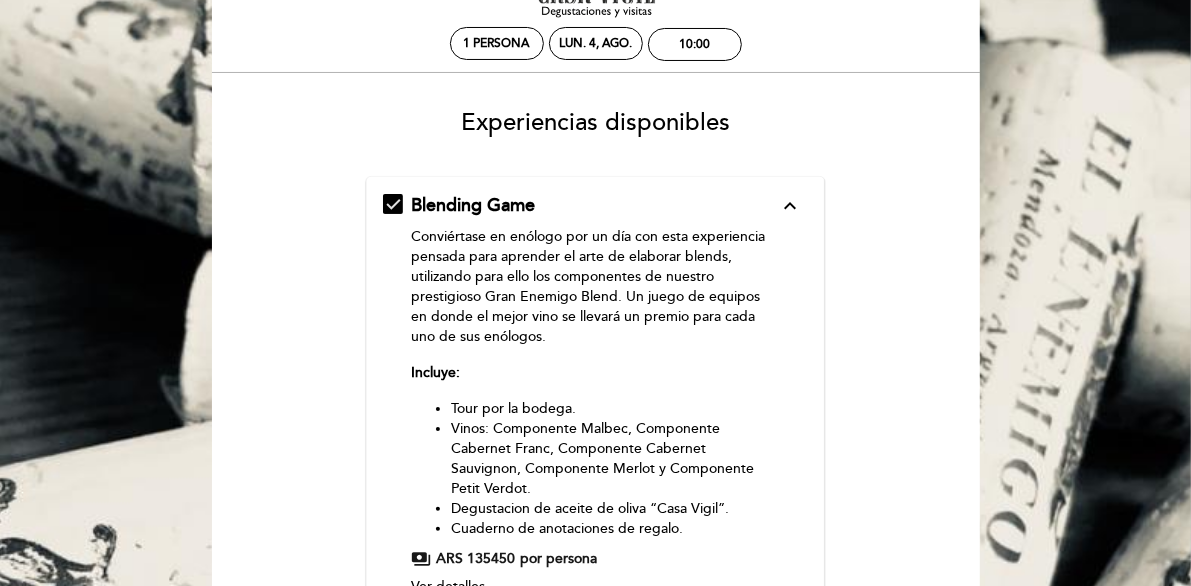 scroll, scrollTop: 99, scrollLeft: 0, axis: vertical 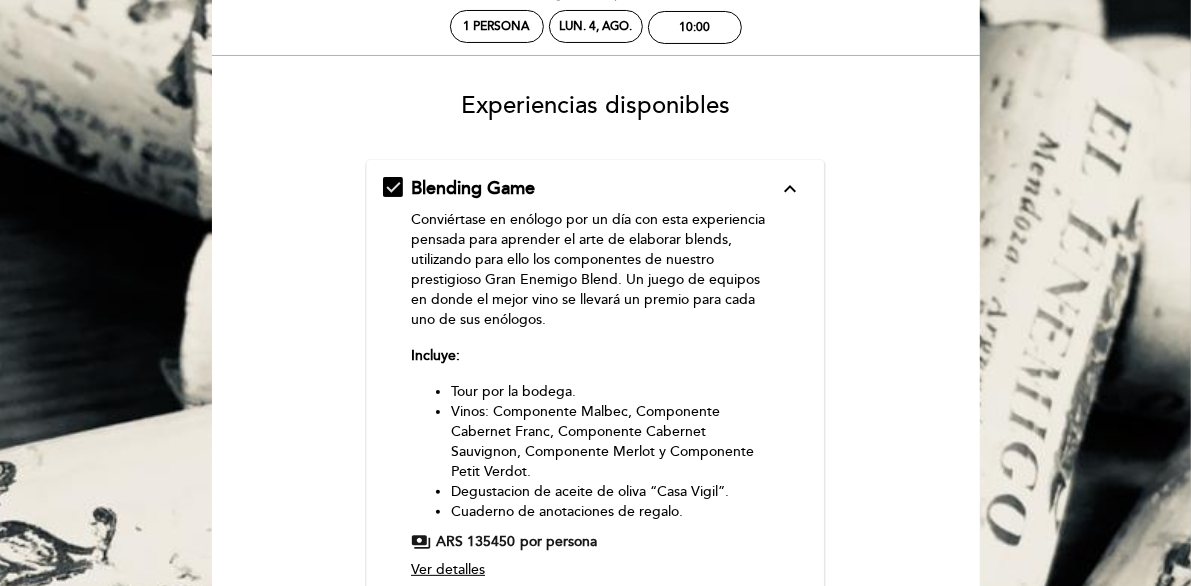 click on "expand_less" at bounding box center (790, 189) 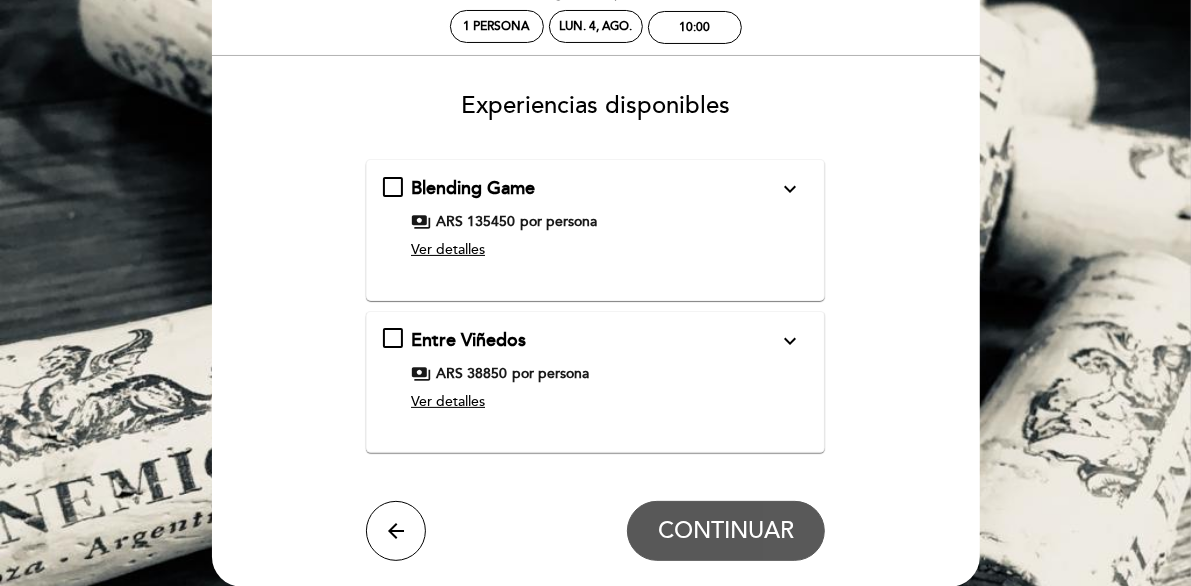 click on "expand_more" at bounding box center [790, 341] 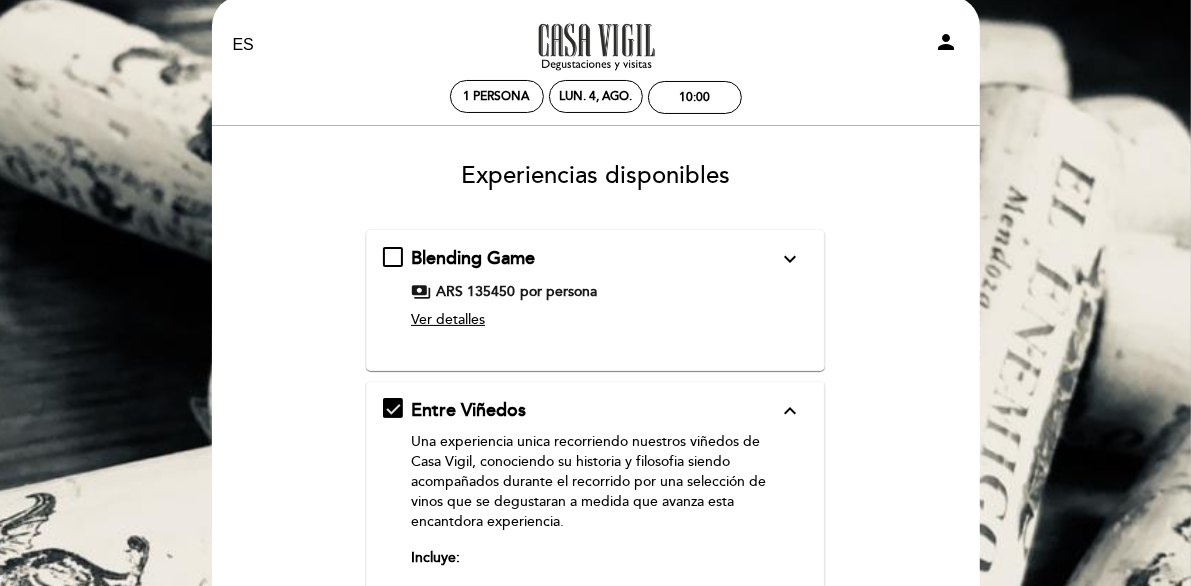 scroll, scrollTop: 0, scrollLeft: 0, axis: both 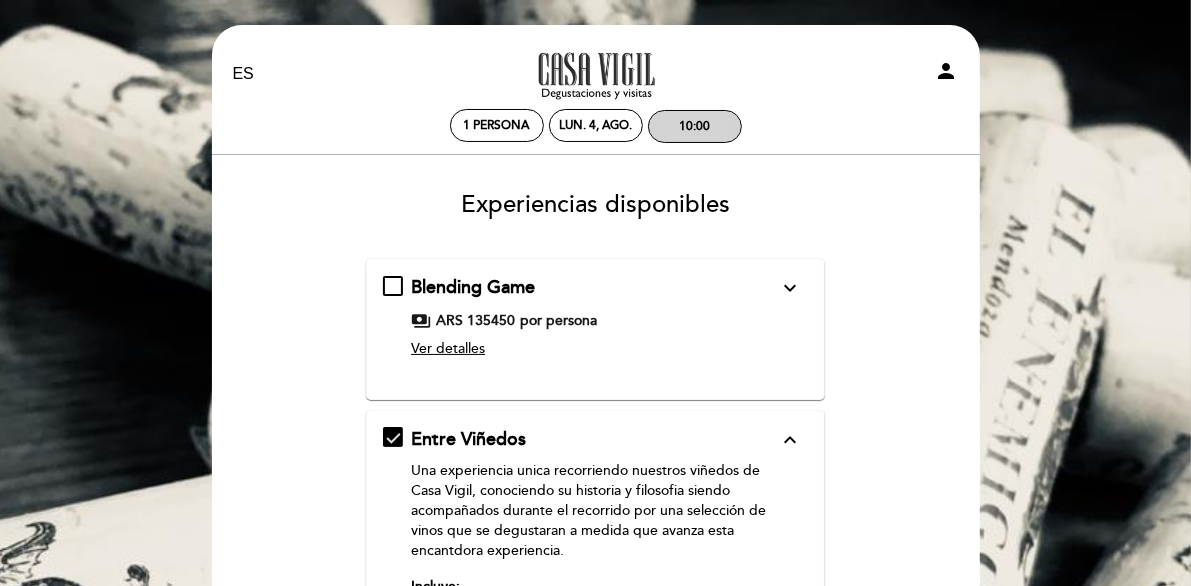 click on "10:00" at bounding box center (695, 126) 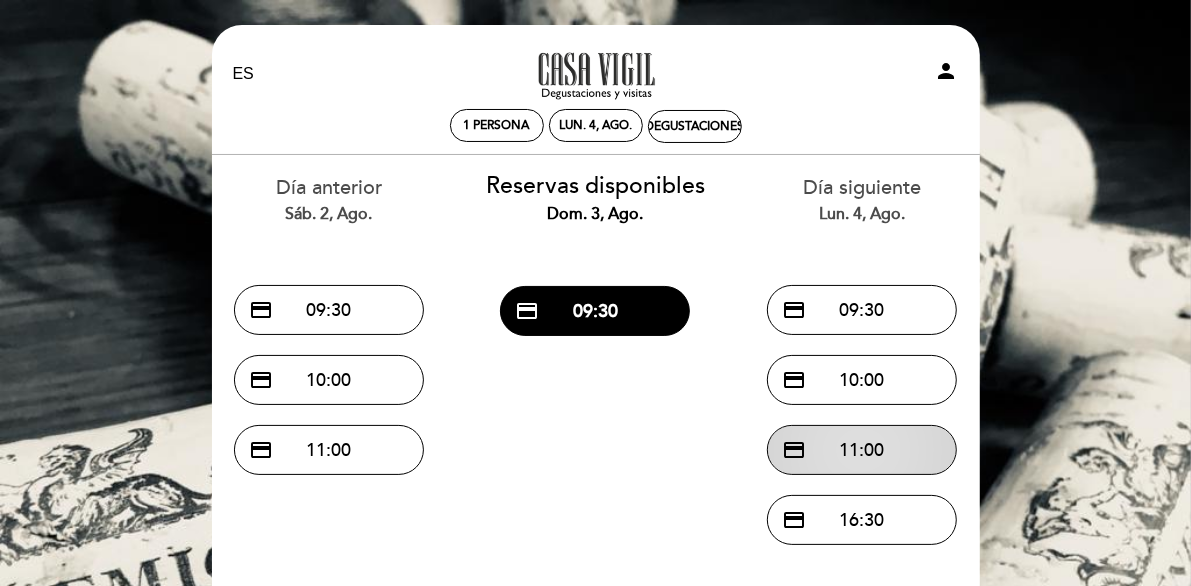 click on "credit_card
11:00" at bounding box center [862, 450] 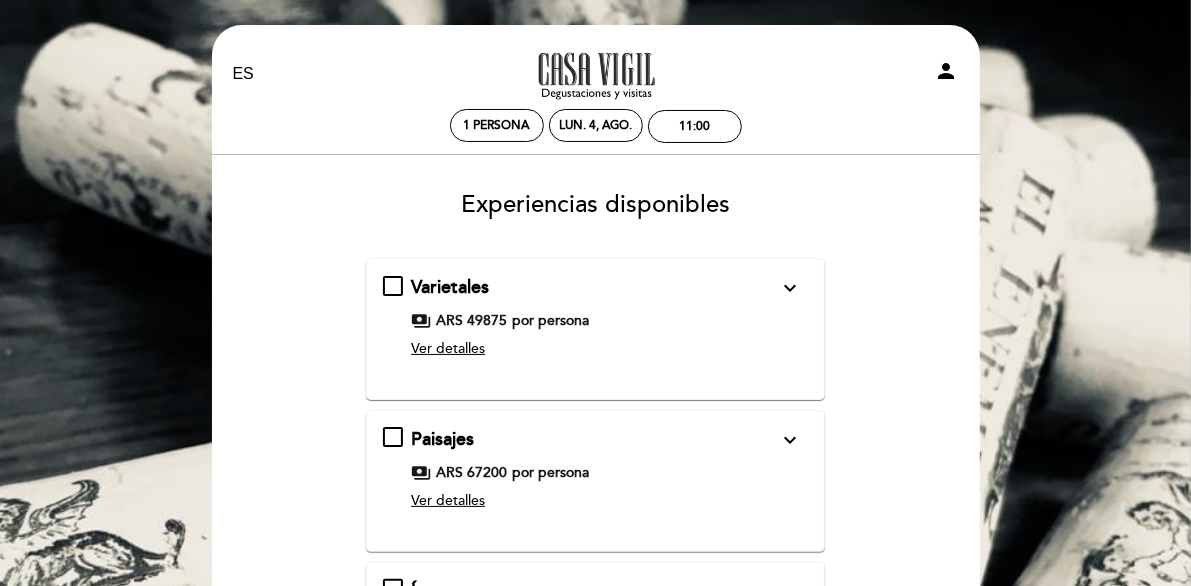 click on "expand_more" at bounding box center (790, 288) 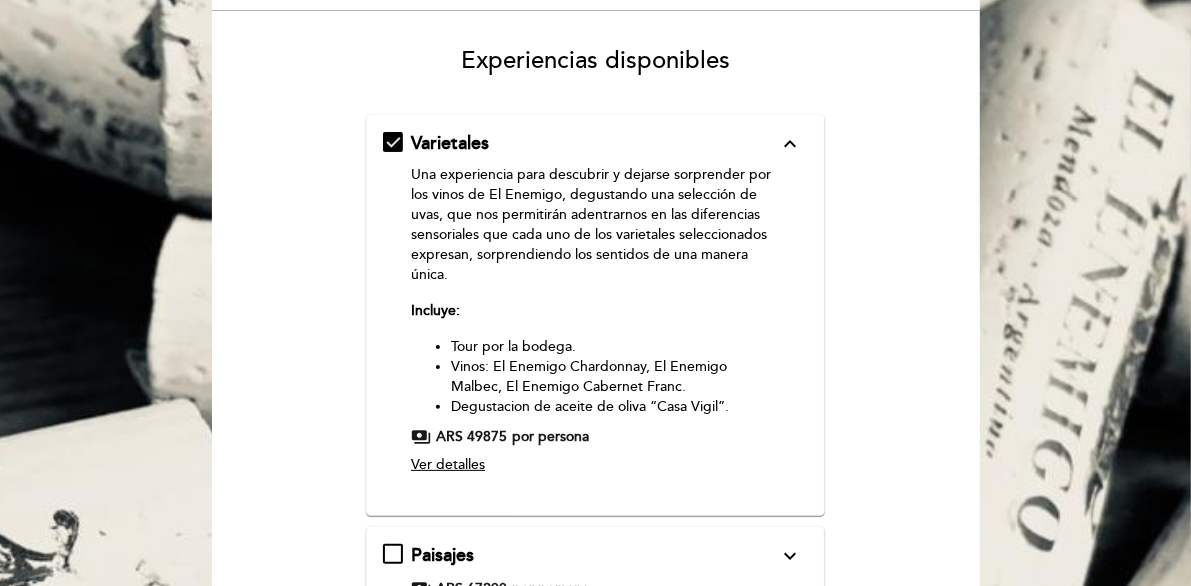 scroll, scrollTop: 99, scrollLeft: 0, axis: vertical 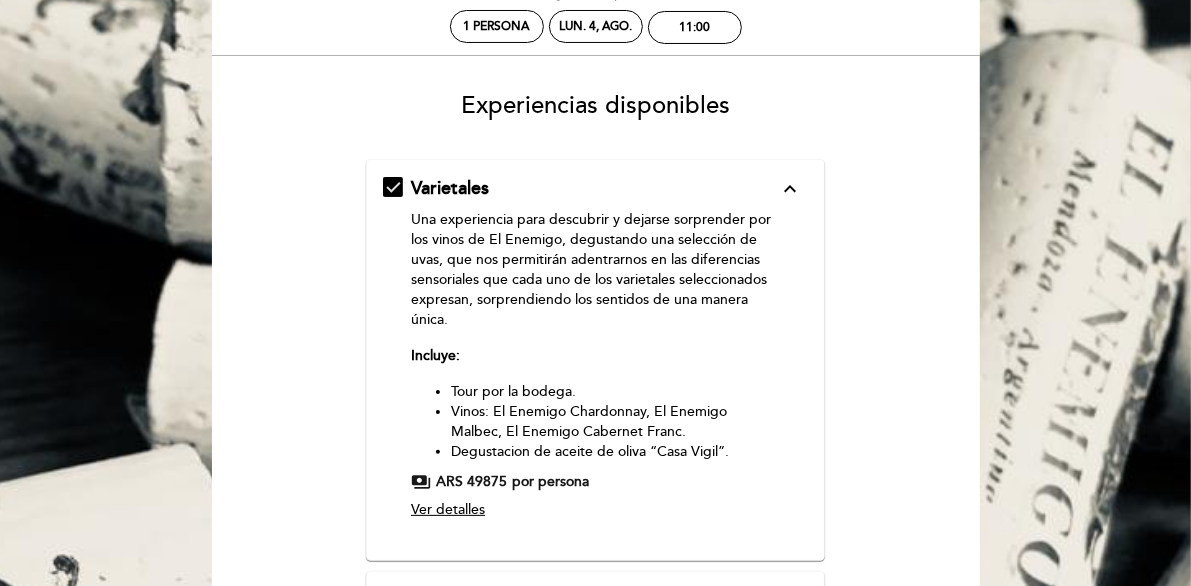 click on "expand_less" at bounding box center (790, 189) 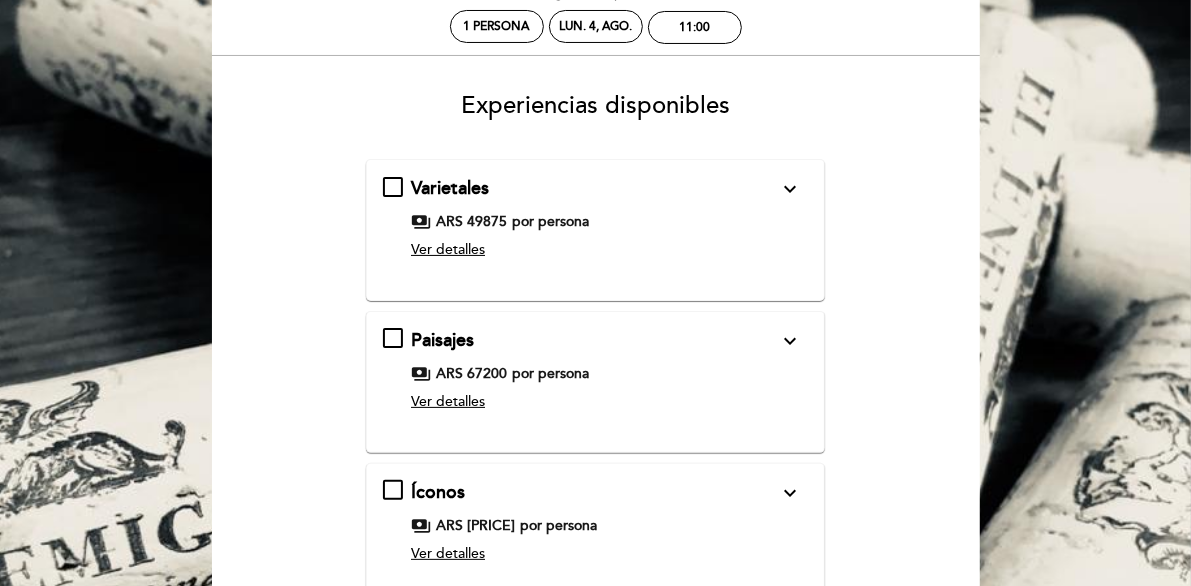 click on "expand_more" at bounding box center [790, 341] 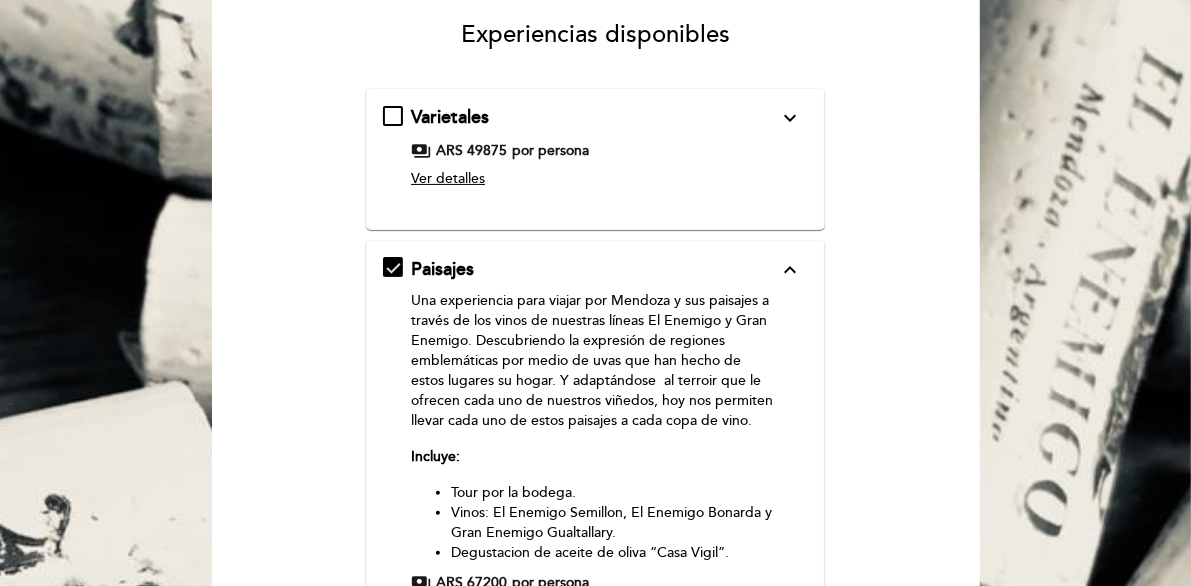 scroll, scrollTop: 200, scrollLeft: 0, axis: vertical 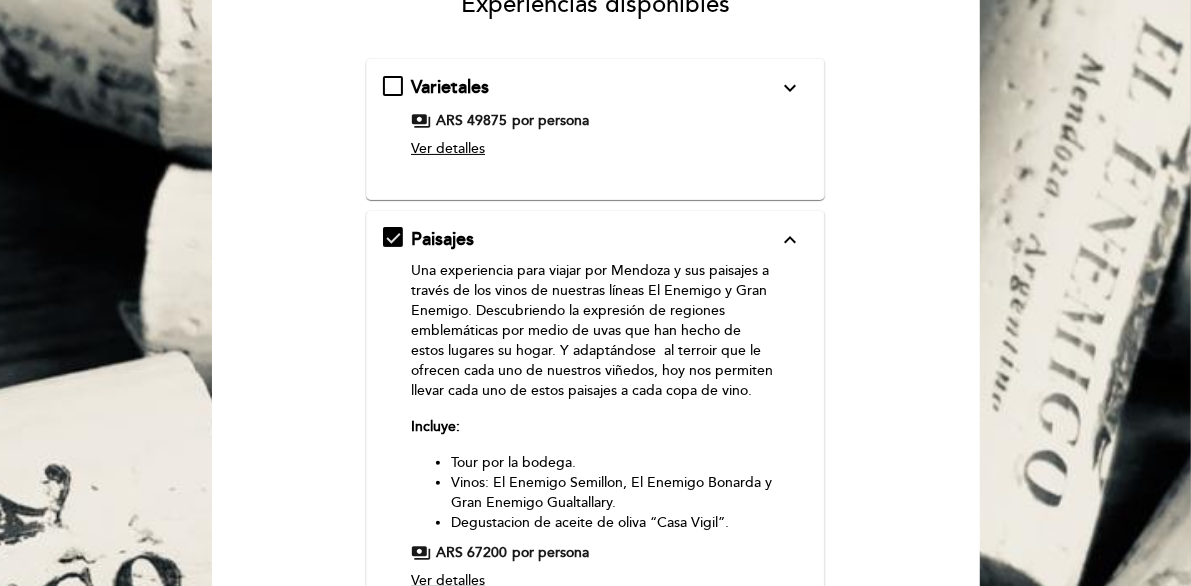 click on "expand_less" at bounding box center (790, 240) 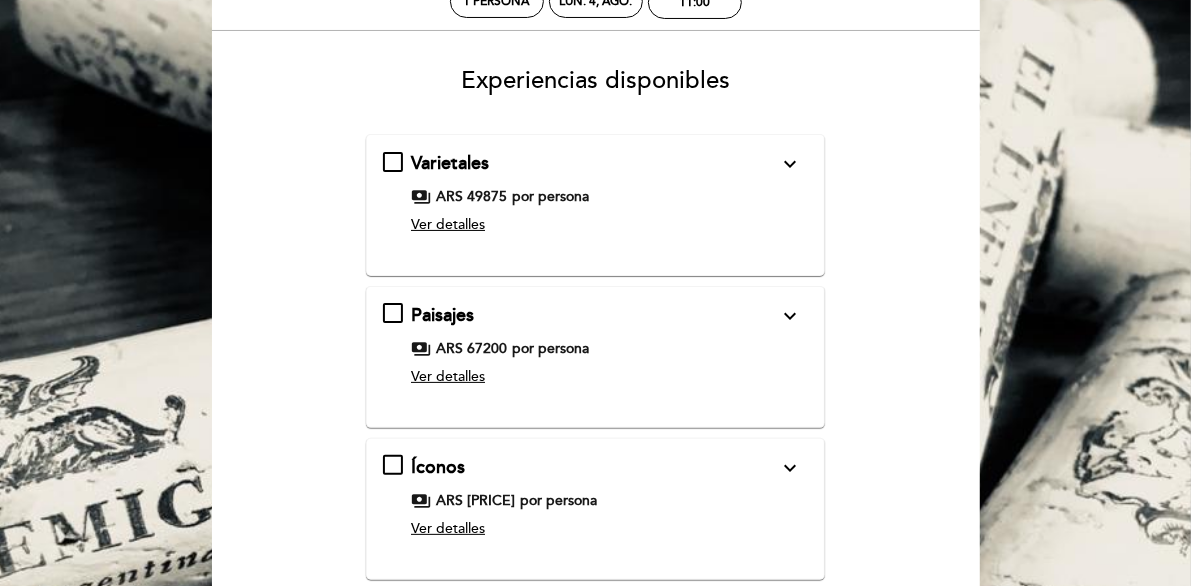 scroll, scrollTop: 11, scrollLeft: 0, axis: vertical 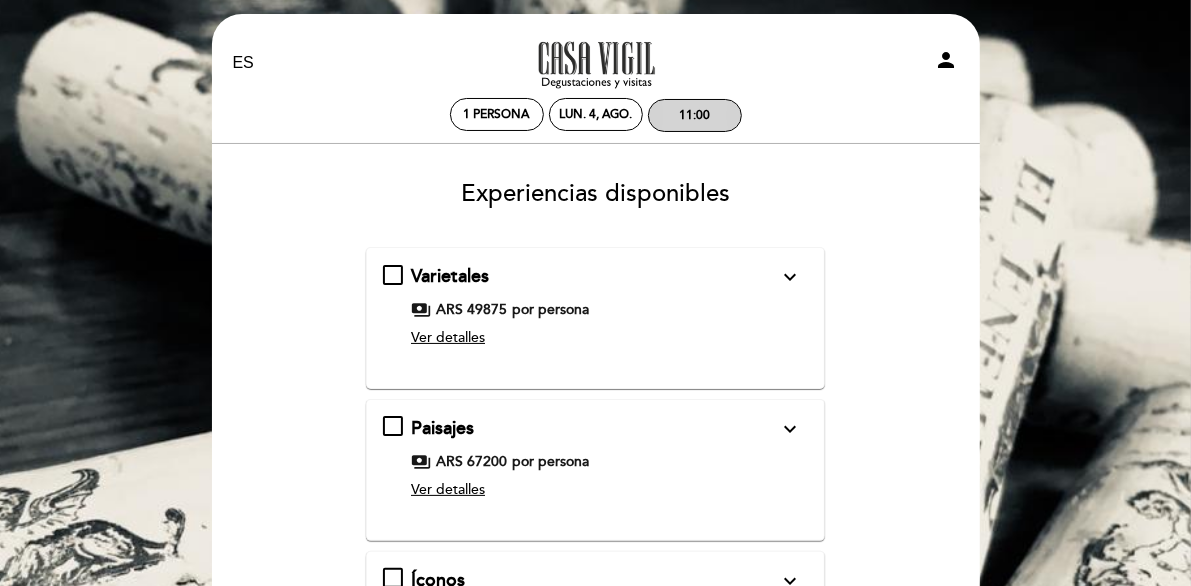 click on "11:00" at bounding box center [695, 115] 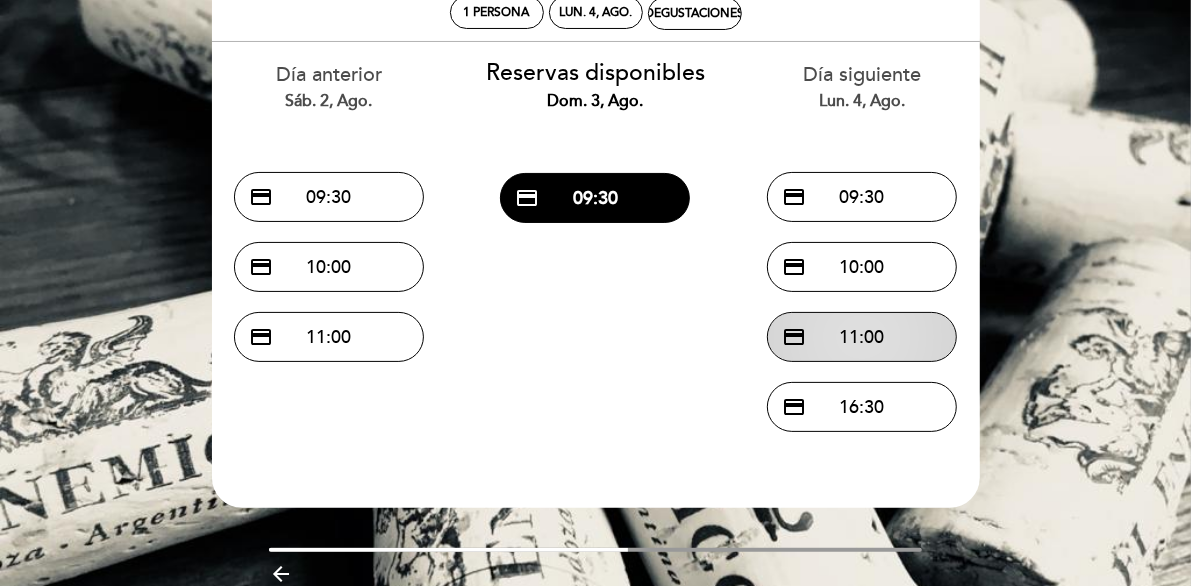 scroll, scrollTop: 197, scrollLeft: 0, axis: vertical 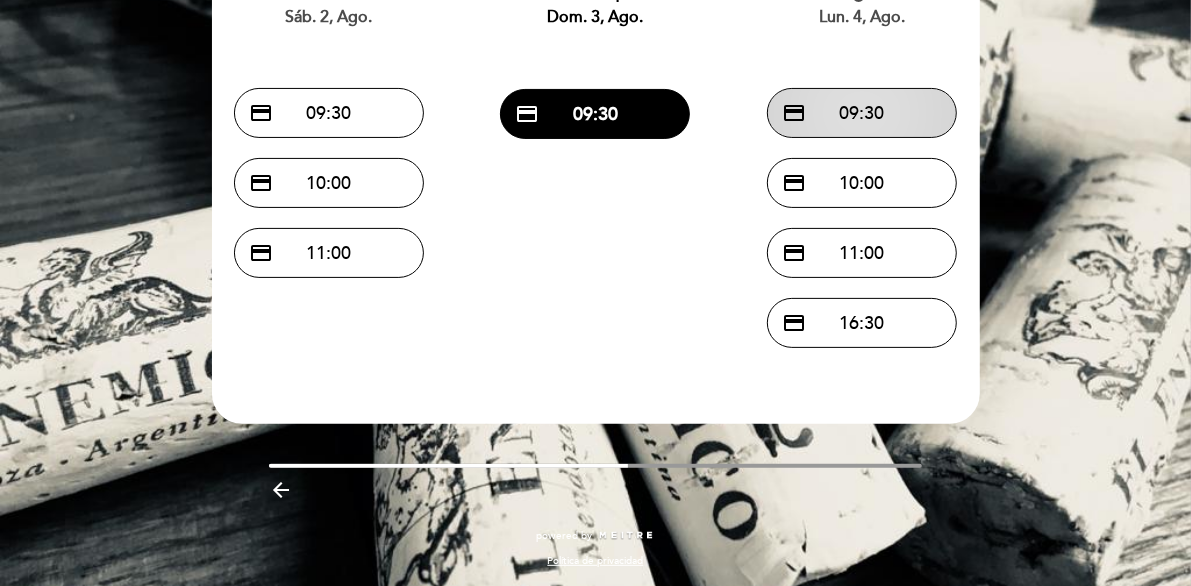 click on "credit_card
09:30" at bounding box center (862, 113) 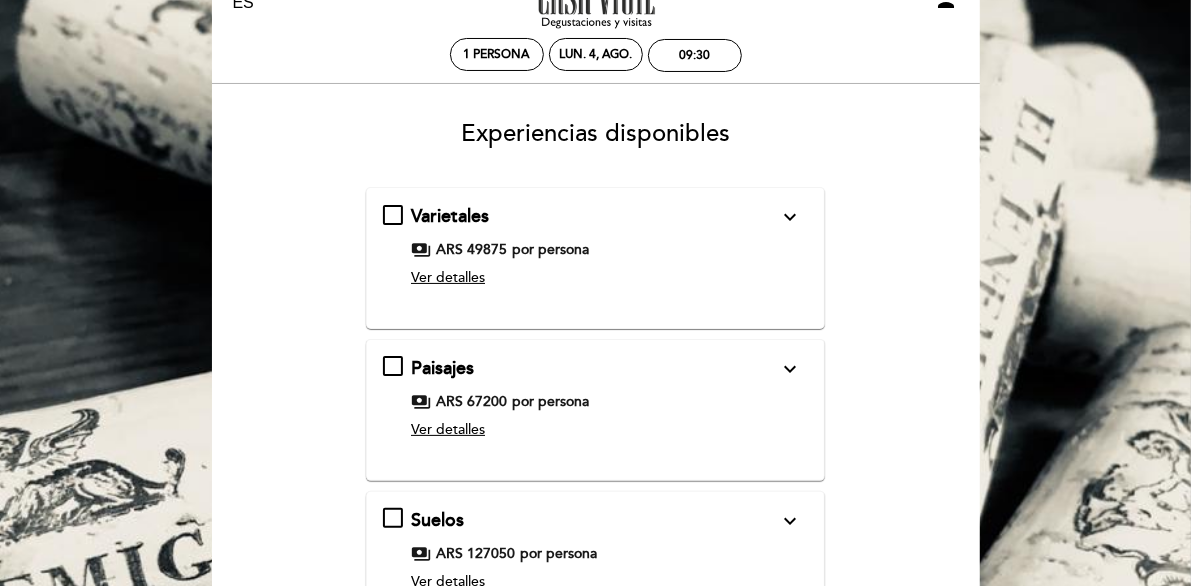 scroll, scrollTop: 0, scrollLeft: 0, axis: both 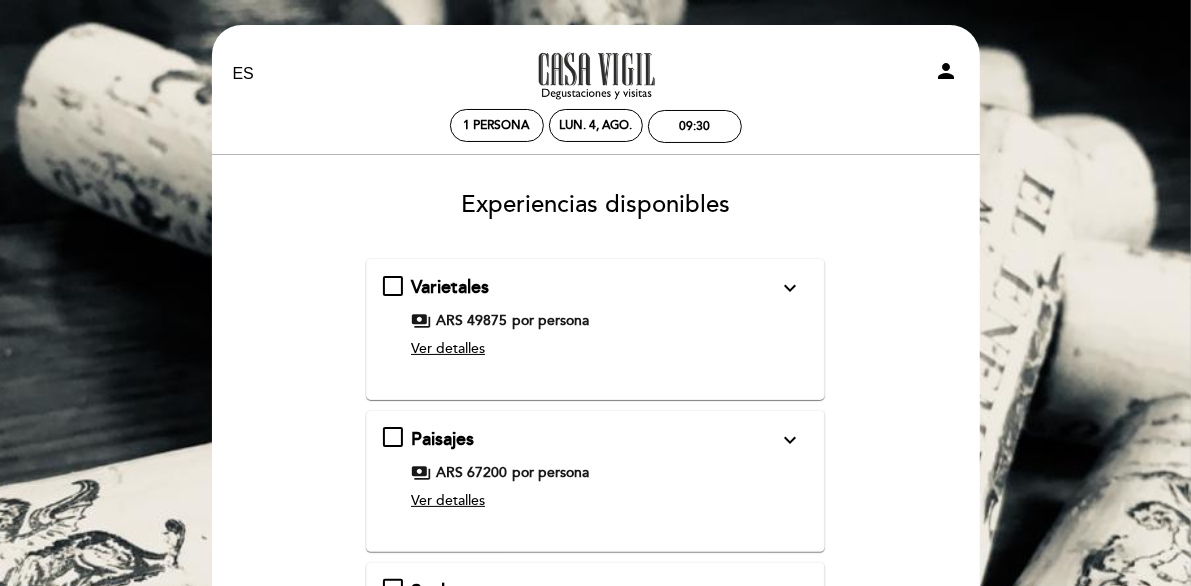 click on "expand_more" at bounding box center (790, 288) 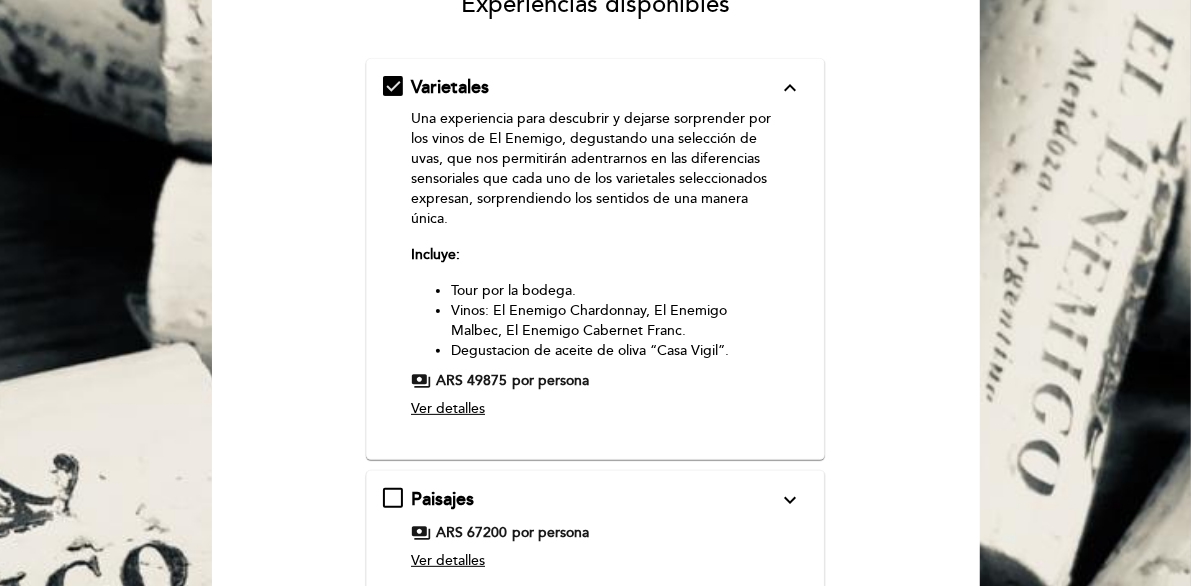 scroll, scrollTop: 299, scrollLeft: 0, axis: vertical 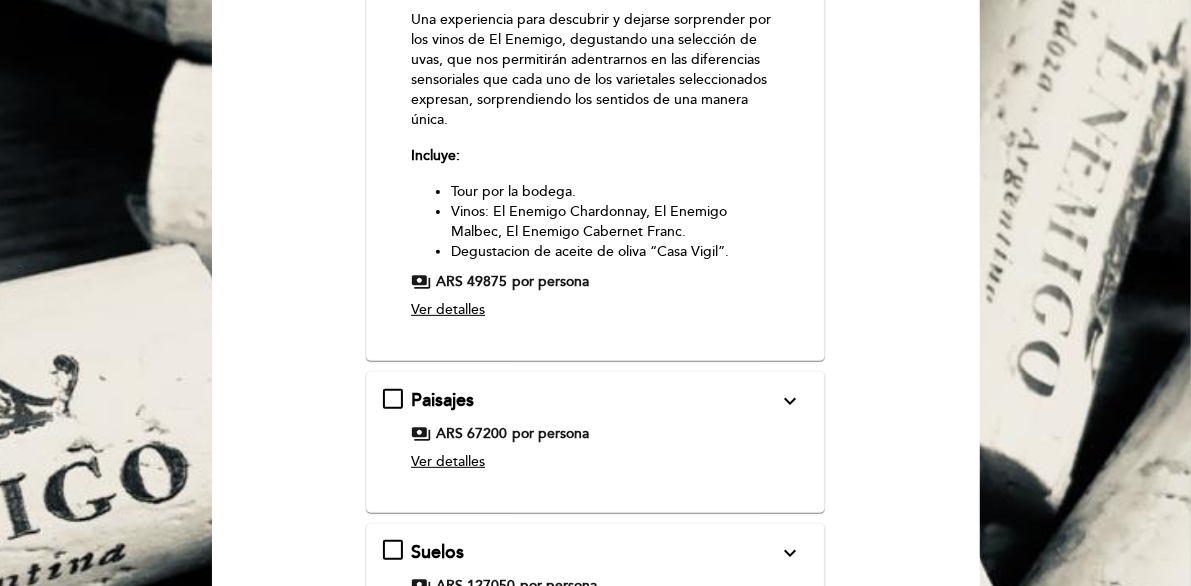 click on "Paisajes
expand_more" at bounding box center (594, 401) 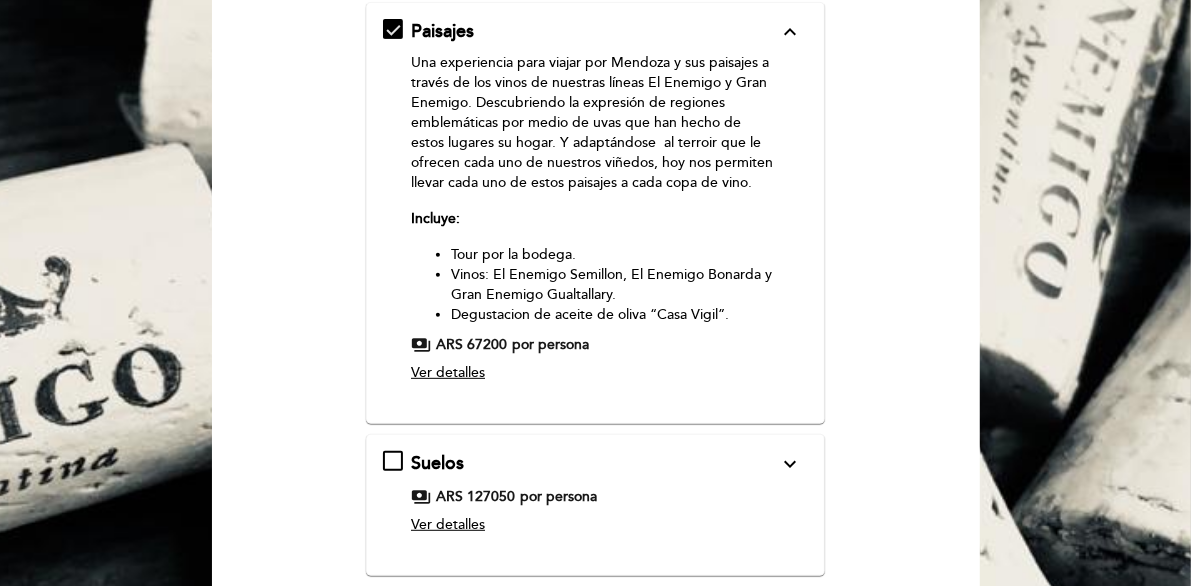 scroll, scrollTop: 599, scrollLeft: 0, axis: vertical 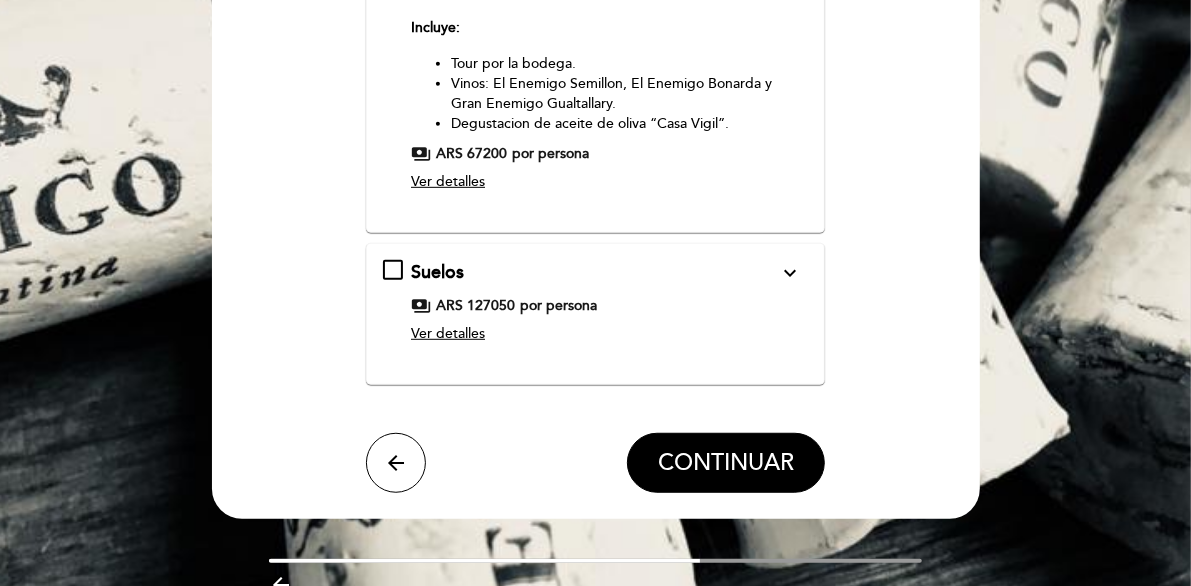 click on "expand_more" at bounding box center [790, 273] 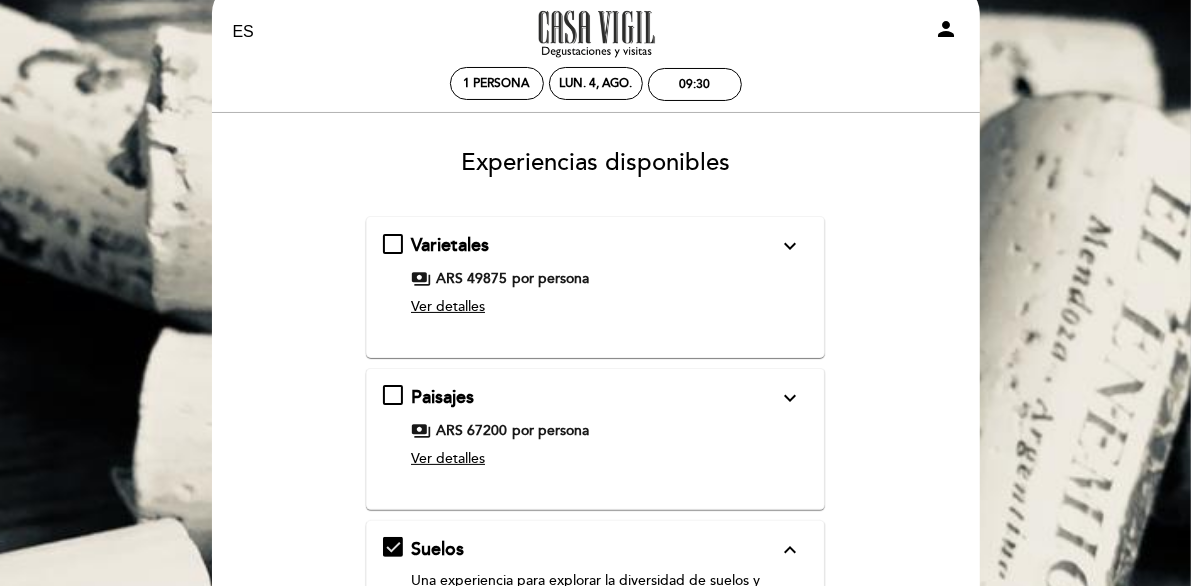scroll, scrollTop: 19, scrollLeft: 0, axis: vertical 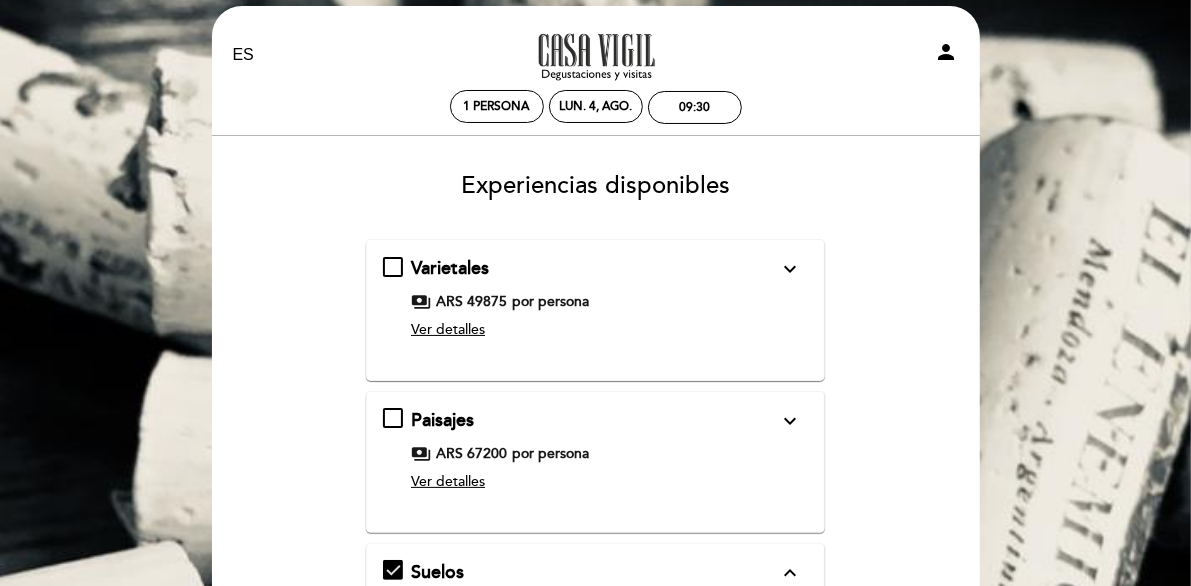 click on "expand_more" at bounding box center (790, 269) 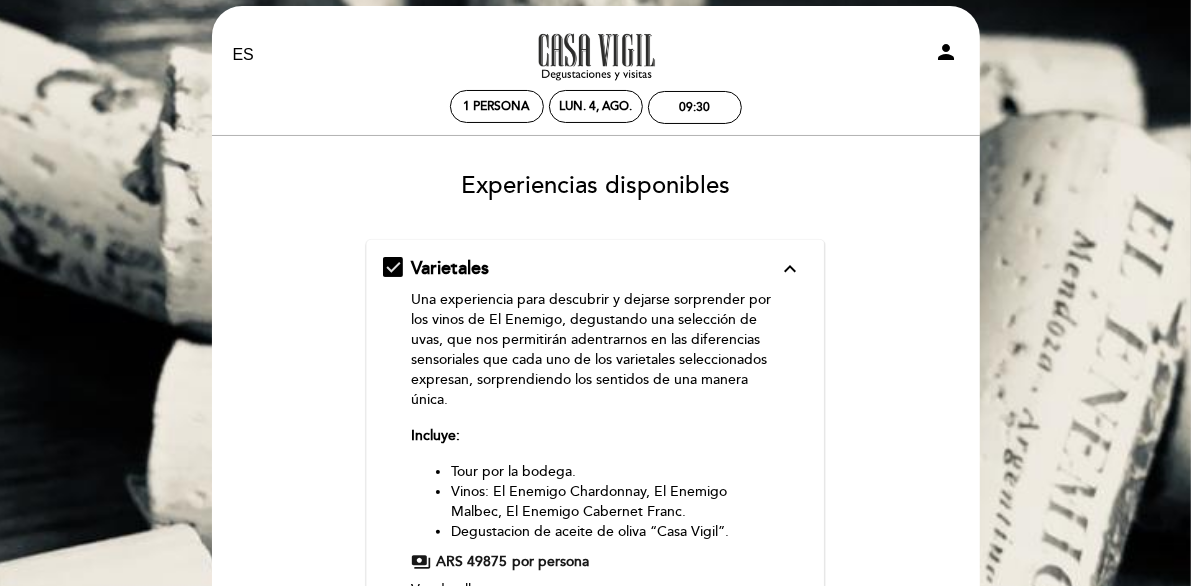 click on "expand_less" at bounding box center [790, 269] 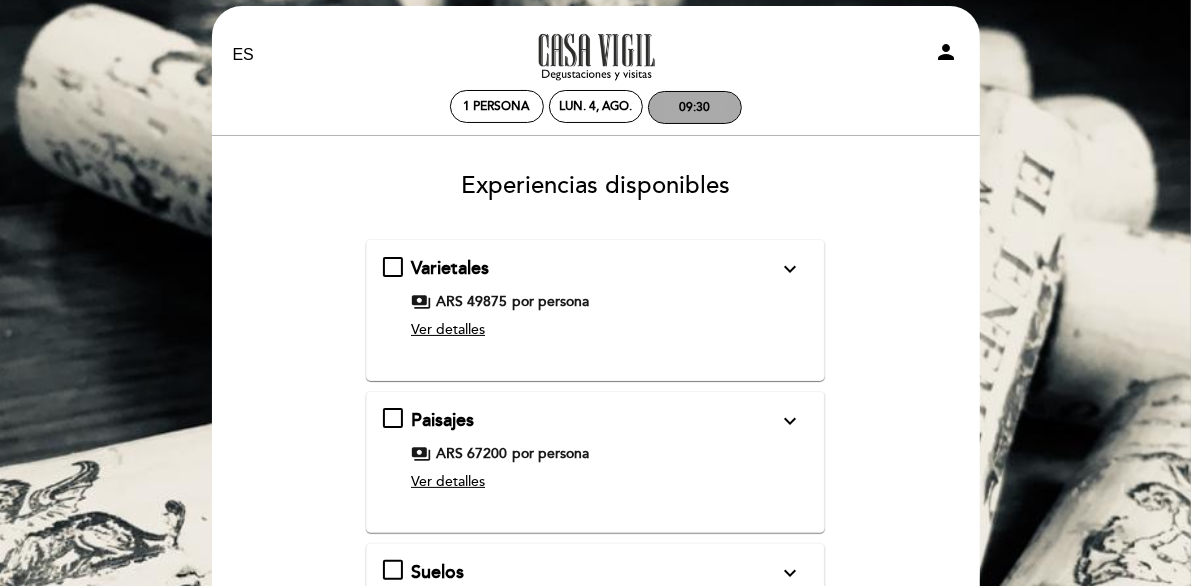 click on "09:30" at bounding box center (695, 107) 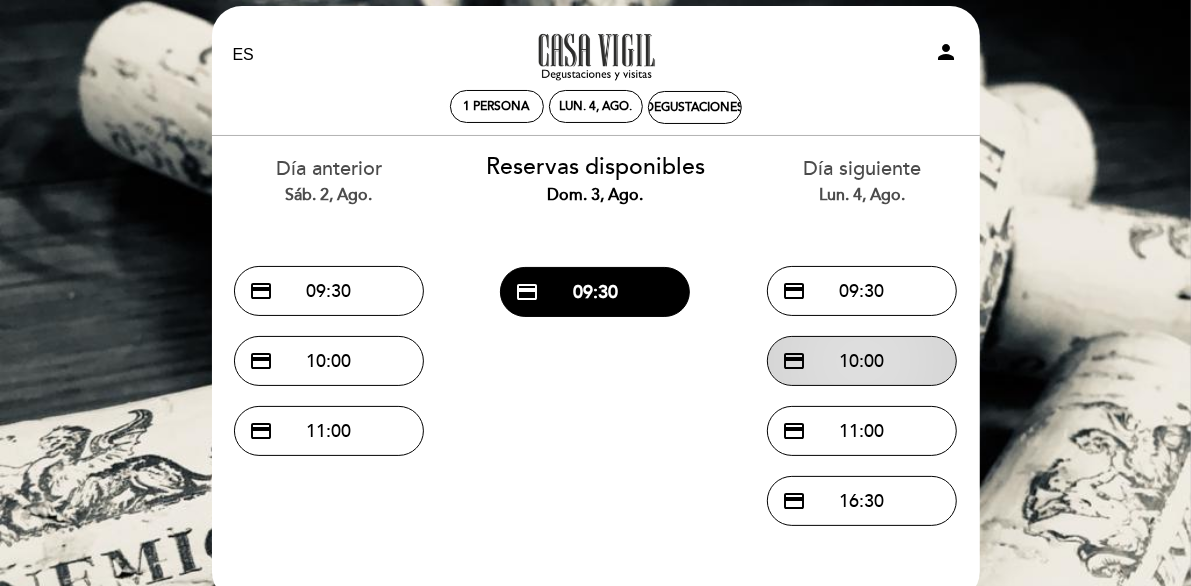 click on "credit_card
10:00" at bounding box center (862, 361) 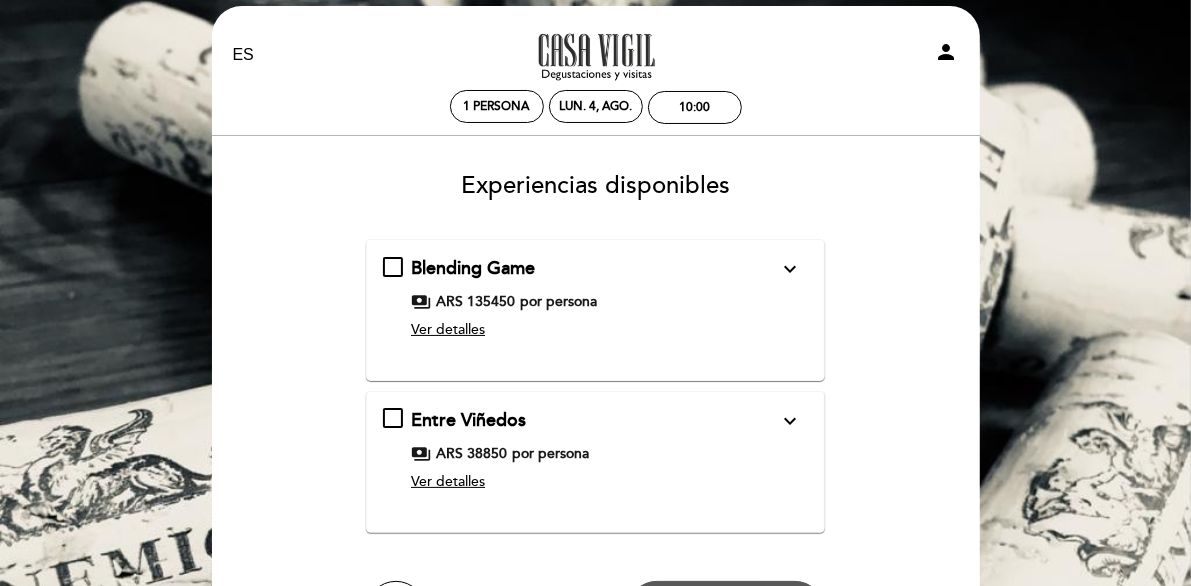 scroll, scrollTop: 0, scrollLeft: 0, axis: both 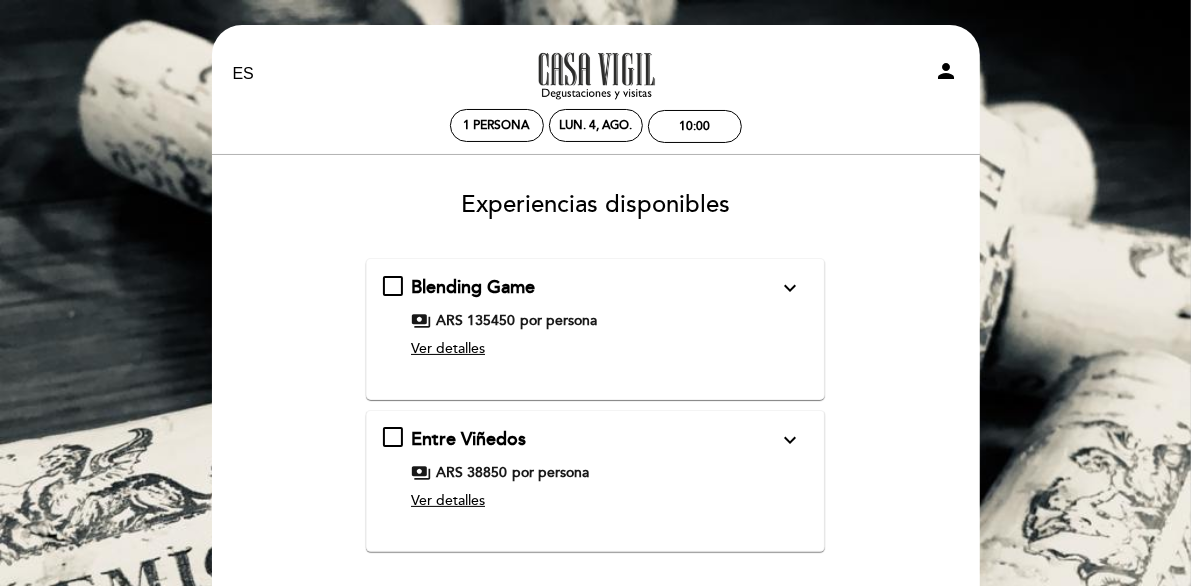 click on "Entre Viñedos
expand_more" at bounding box center (594, 440) 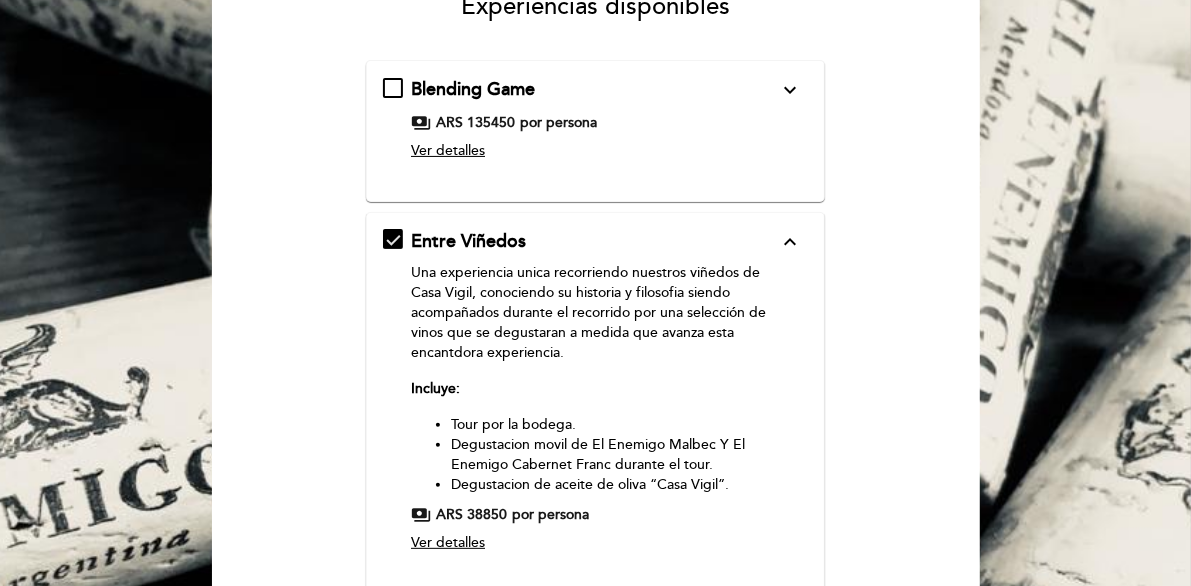 scroll, scrollTop: 200, scrollLeft: 0, axis: vertical 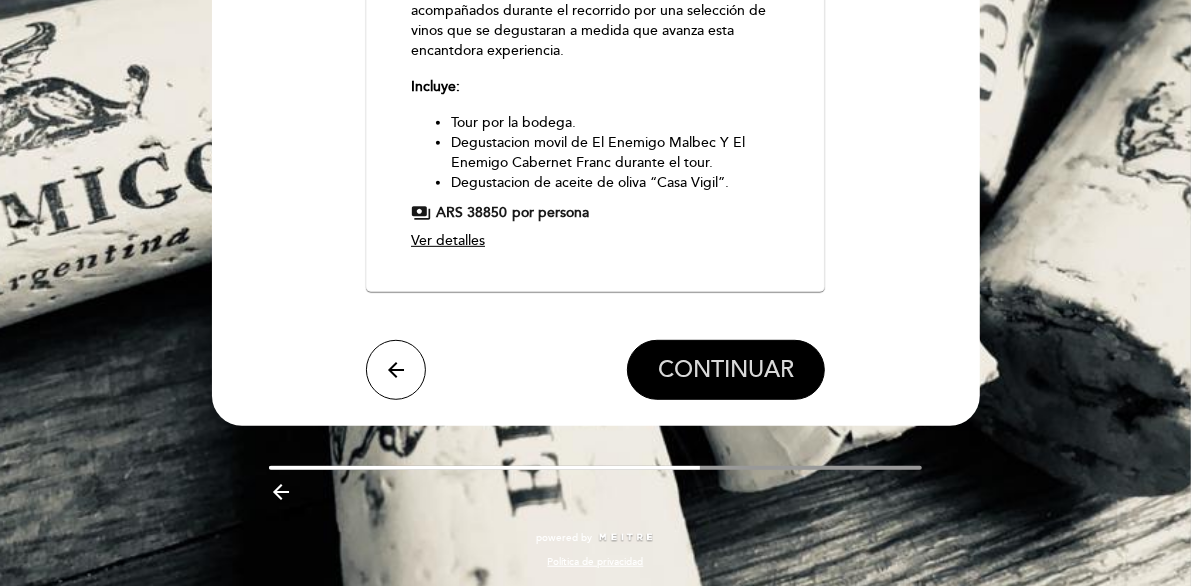 click on "CONTINUAR" at bounding box center (726, 370) 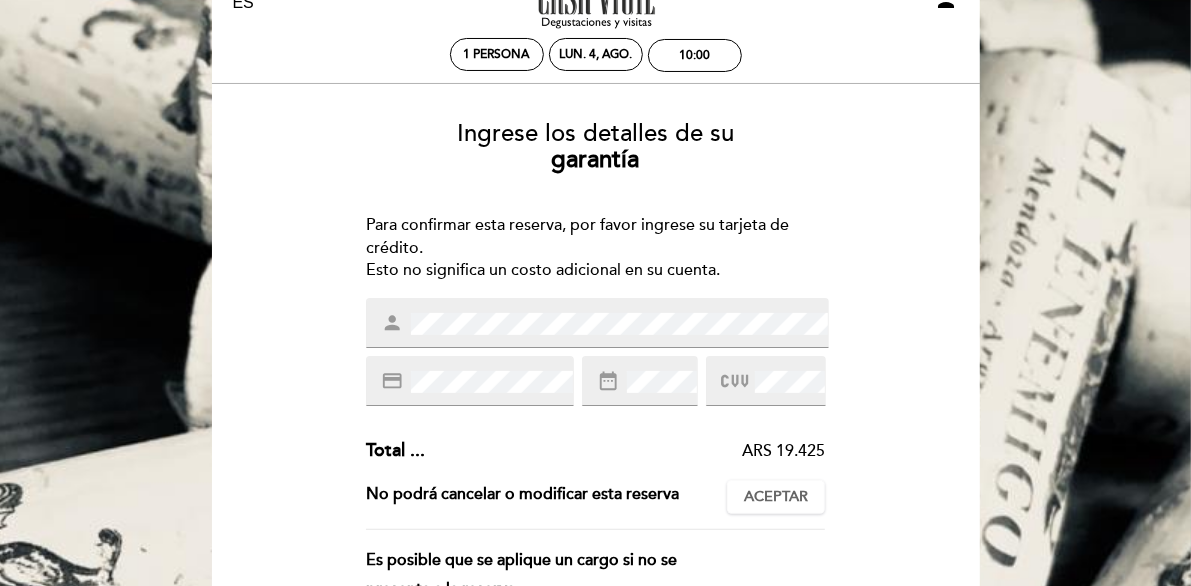 scroll, scrollTop: 0, scrollLeft: 0, axis: both 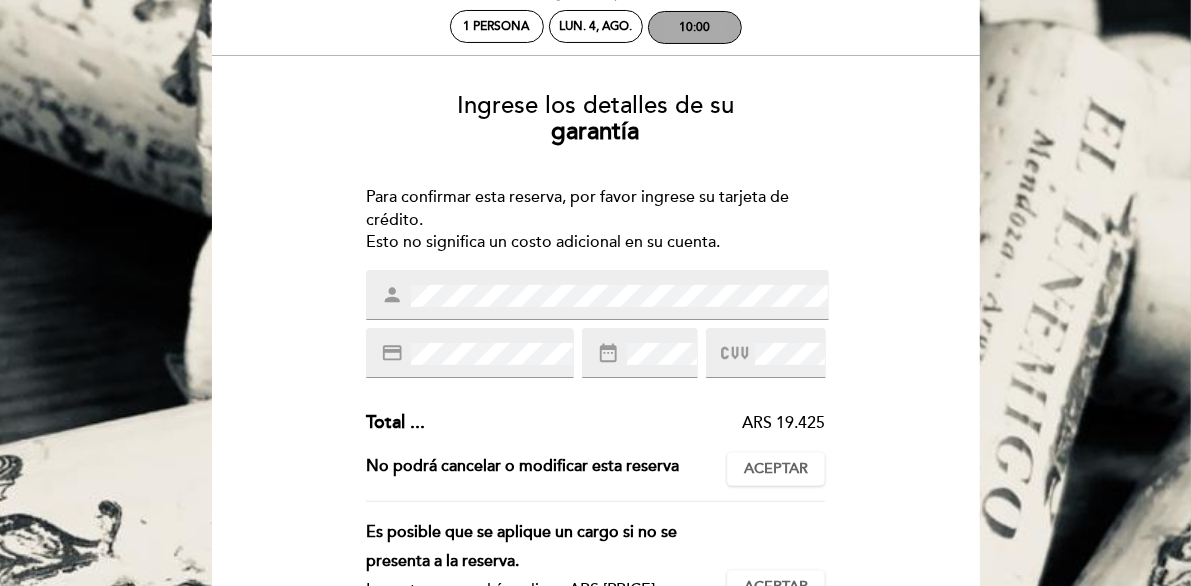 click on "10:00" at bounding box center (694, 27) 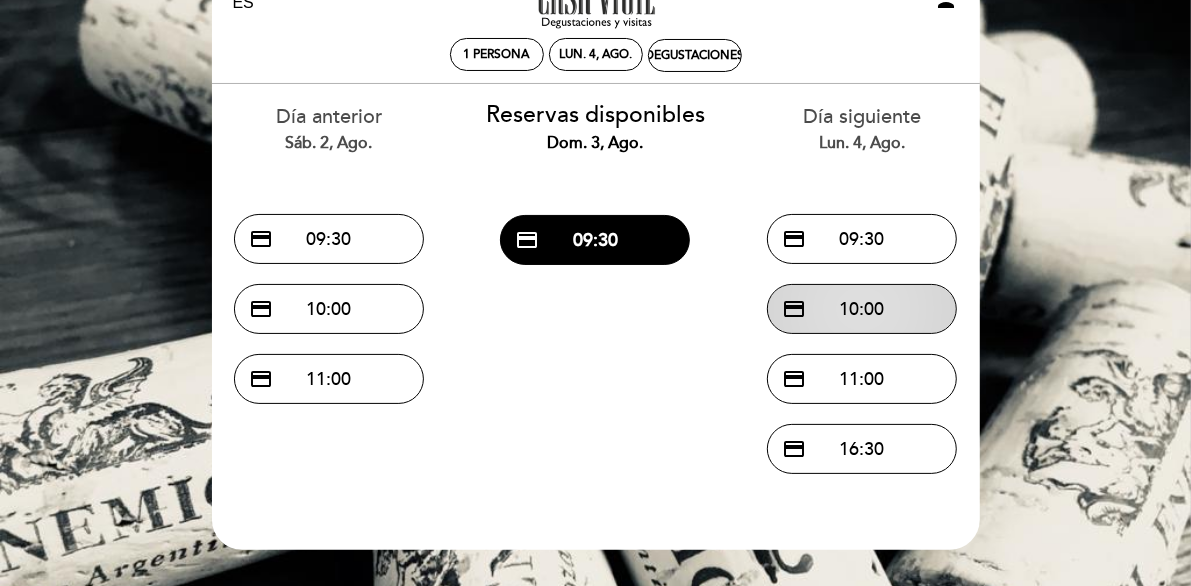 click on "credit_card
10:00" at bounding box center [862, 309] 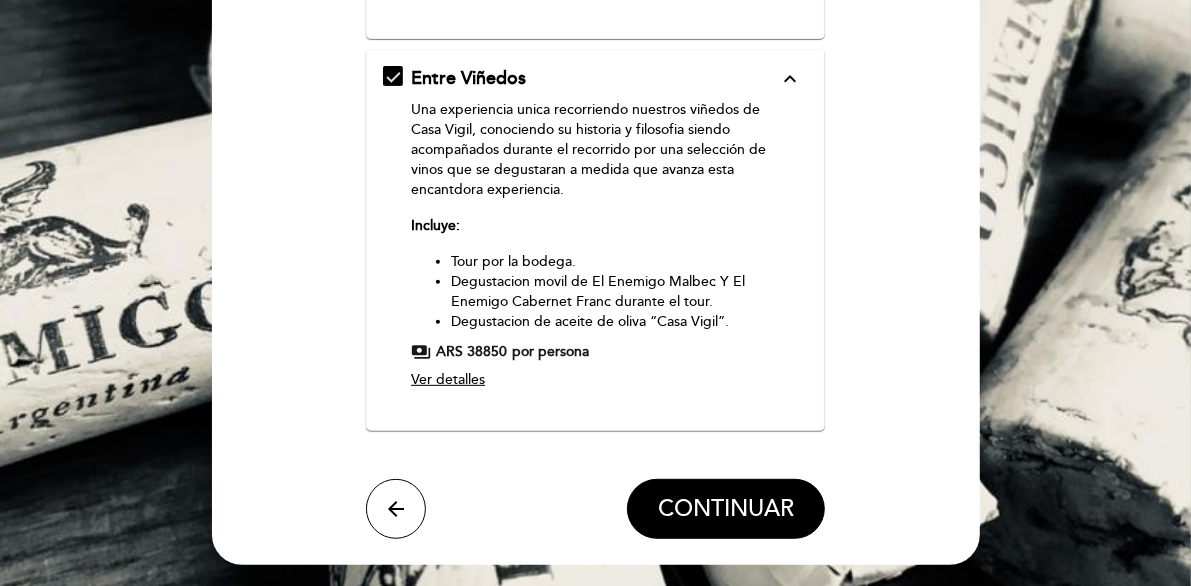 scroll, scrollTop: 400, scrollLeft: 0, axis: vertical 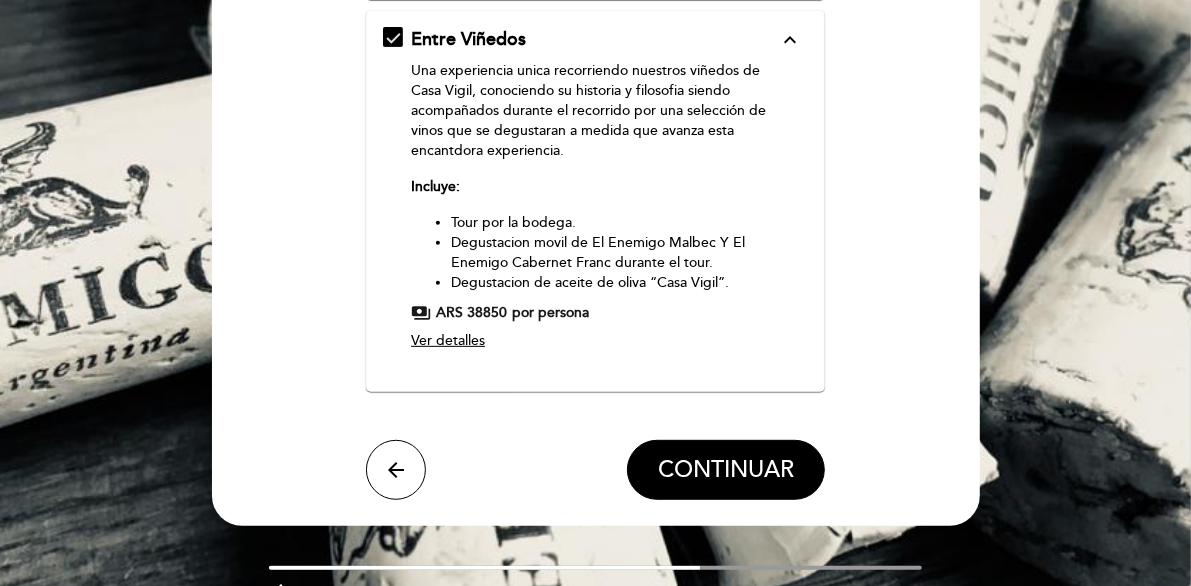 click on "Ver detalles" at bounding box center [448, 340] 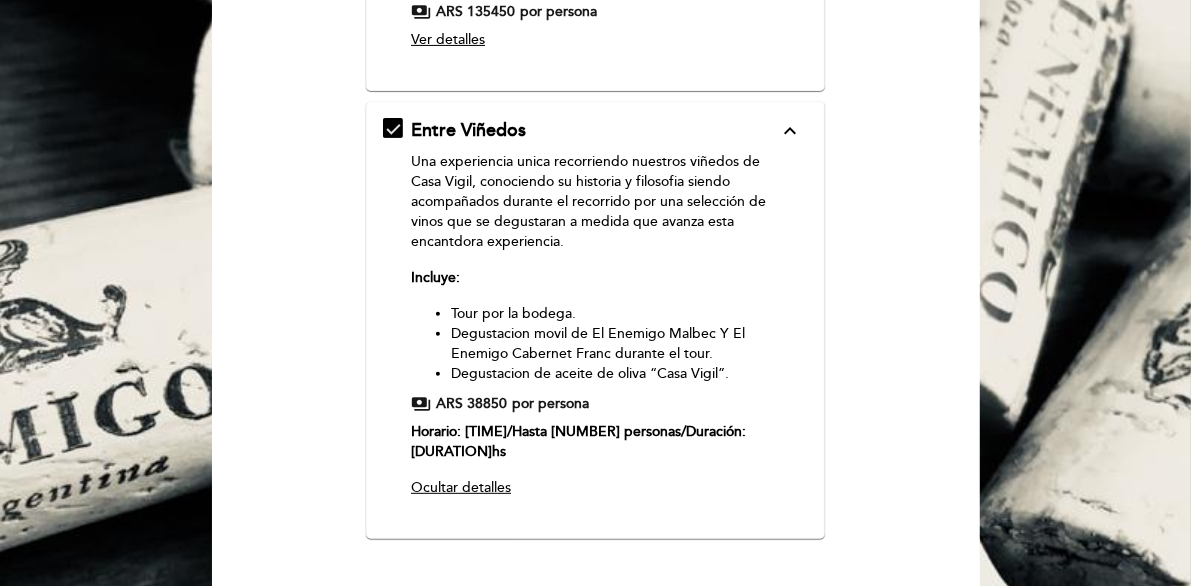 scroll, scrollTop: 200, scrollLeft: 0, axis: vertical 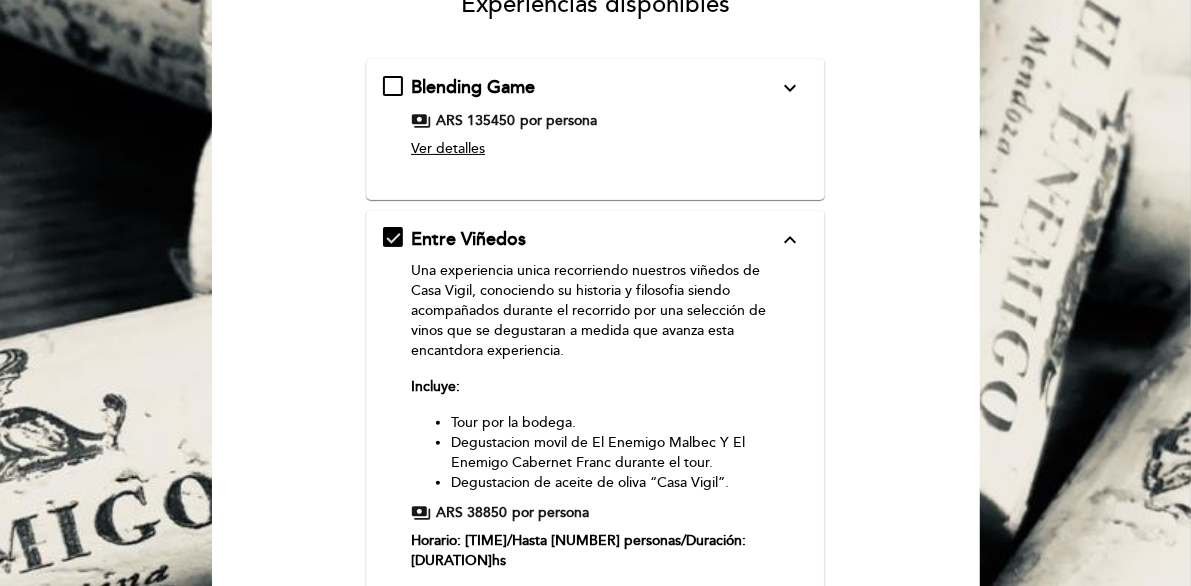 click on "expand_more" at bounding box center [790, 88] 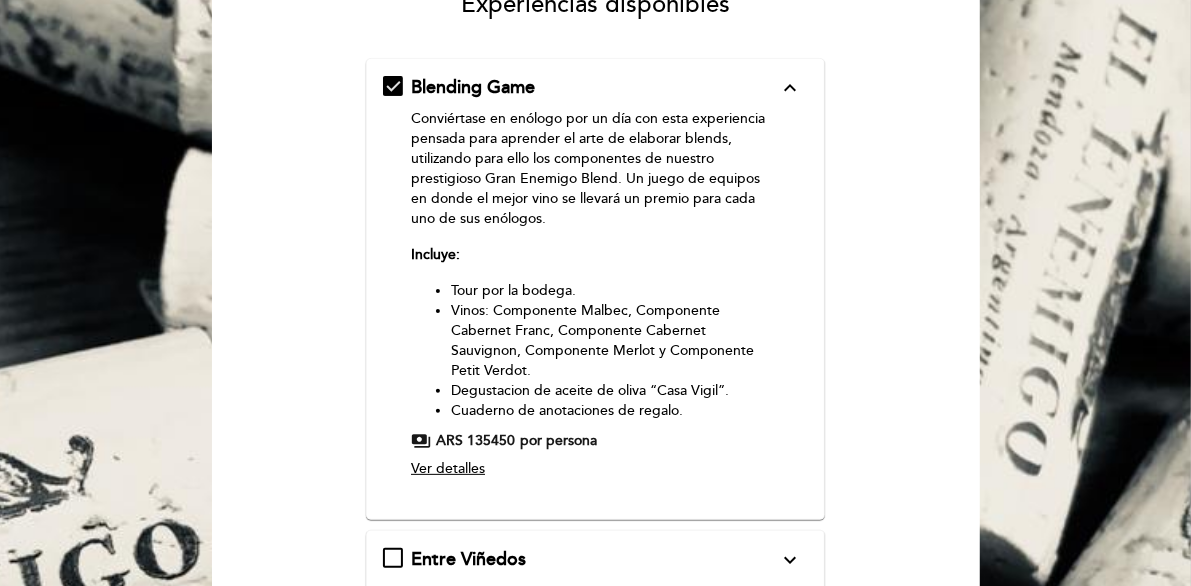 click on "Ver detalles" at bounding box center [448, 468] 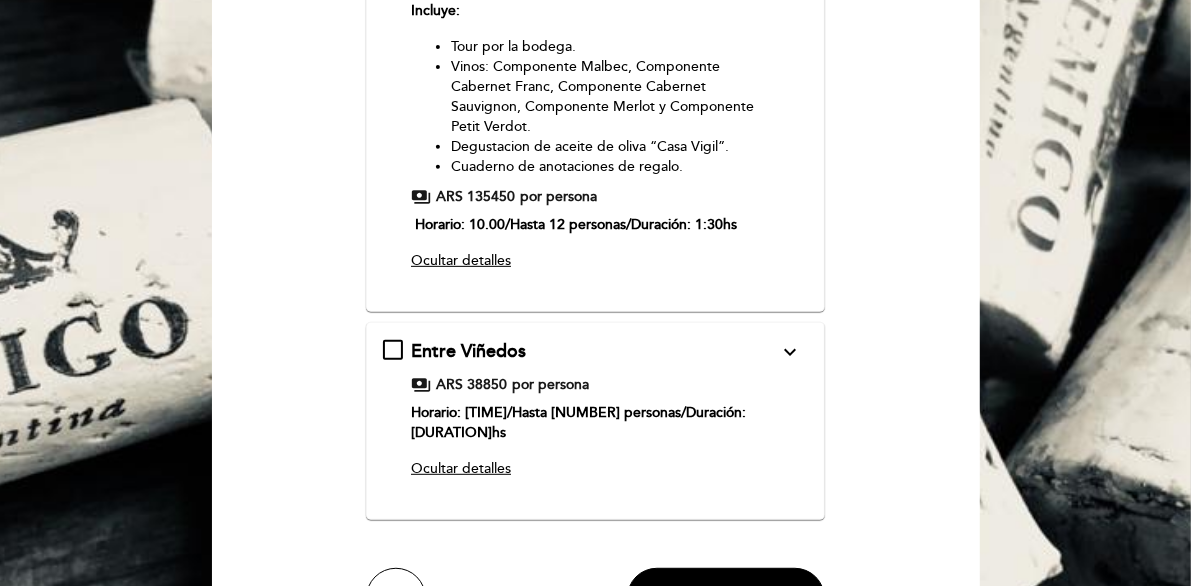 scroll, scrollTop: 400, scrollLeft: 0, axis: vertical 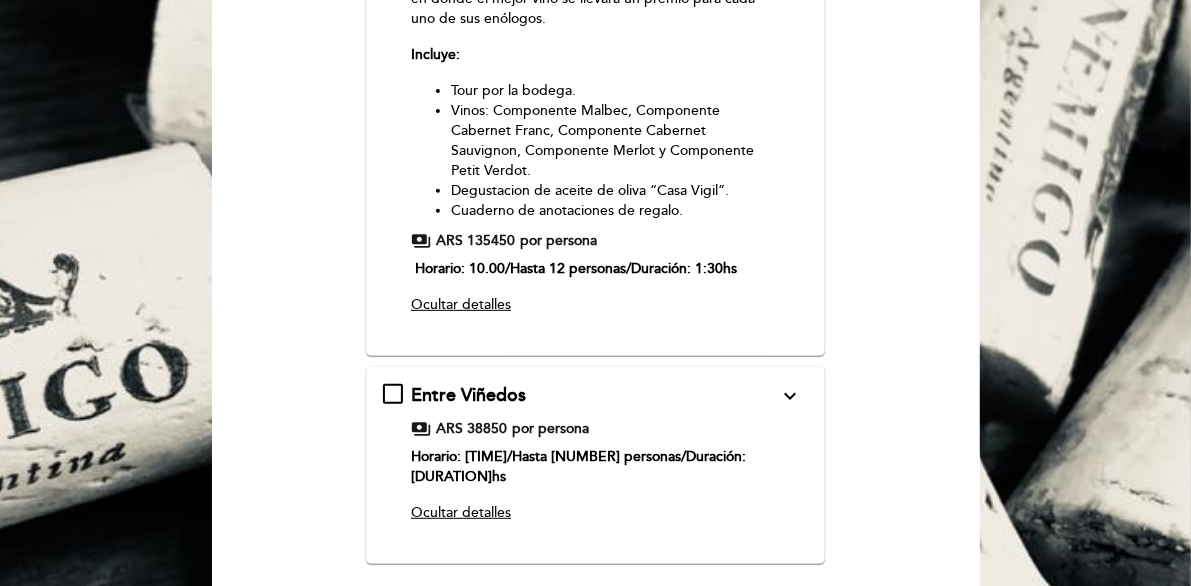 click on "Ocultar detalles" at bounding box center [461, 512] 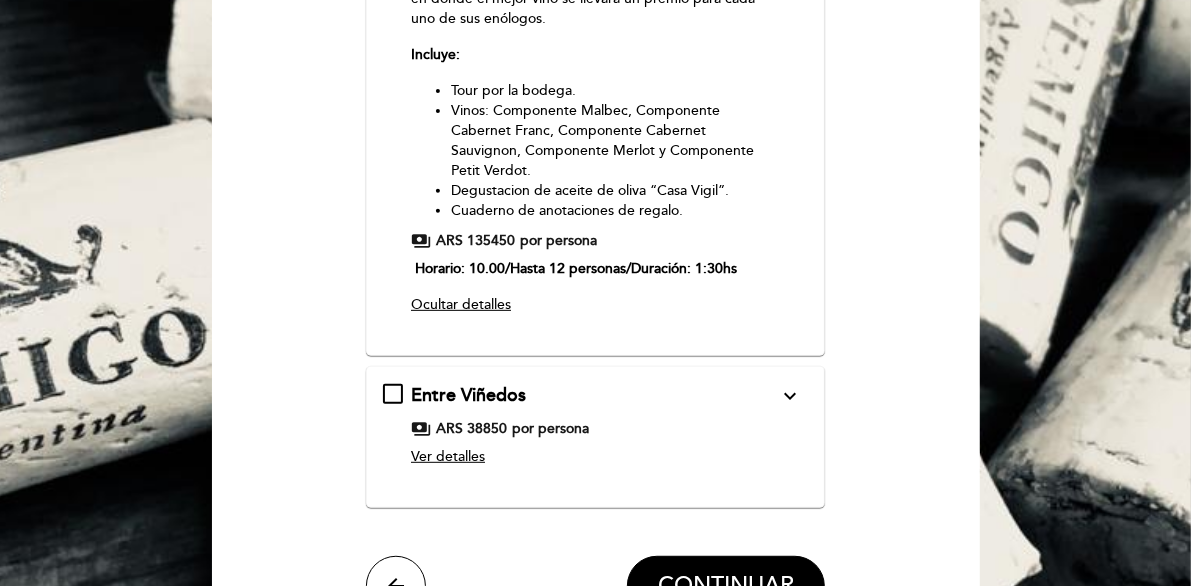 click on "Ver detalles" at bounding box center (448, 456) 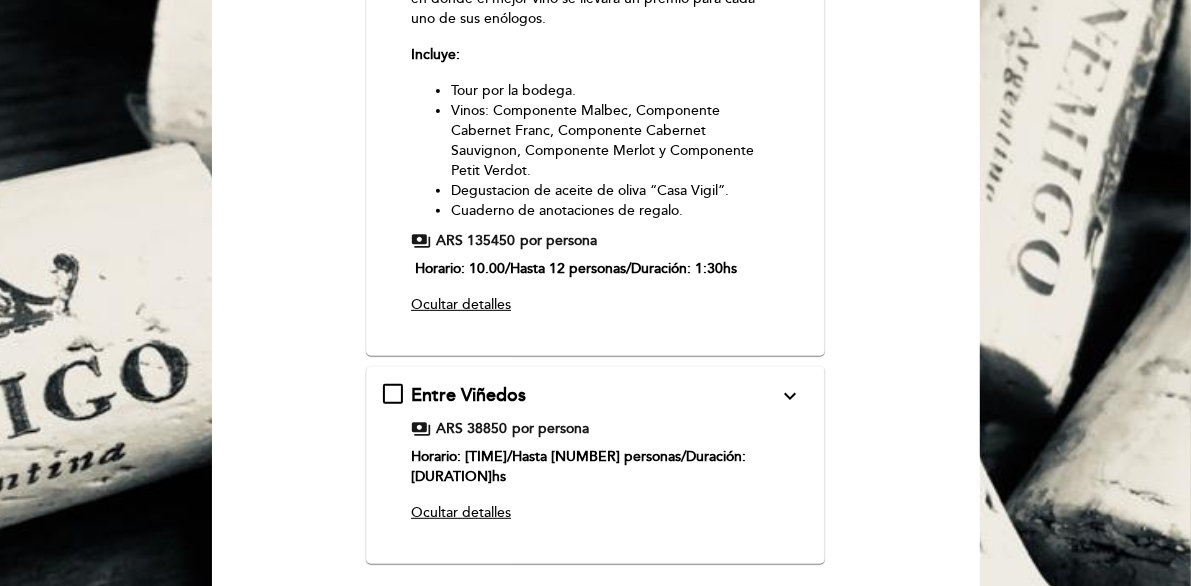 click on "expand_more" at bounding box center (790, 396) 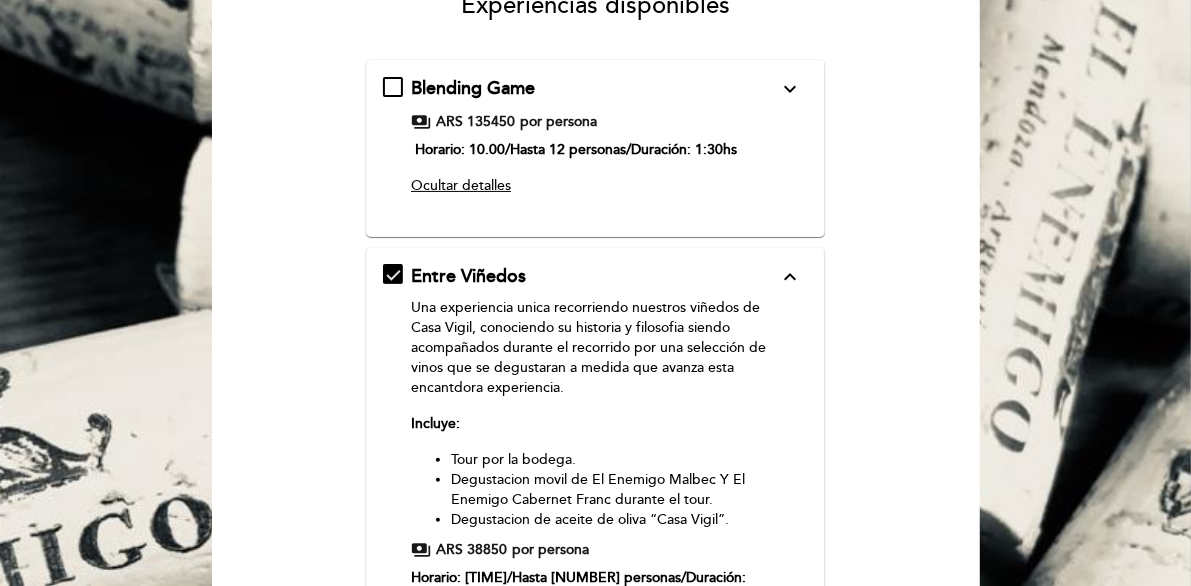 scroll, scrollTop: 399, scrollLeft: 0, axis: vertical 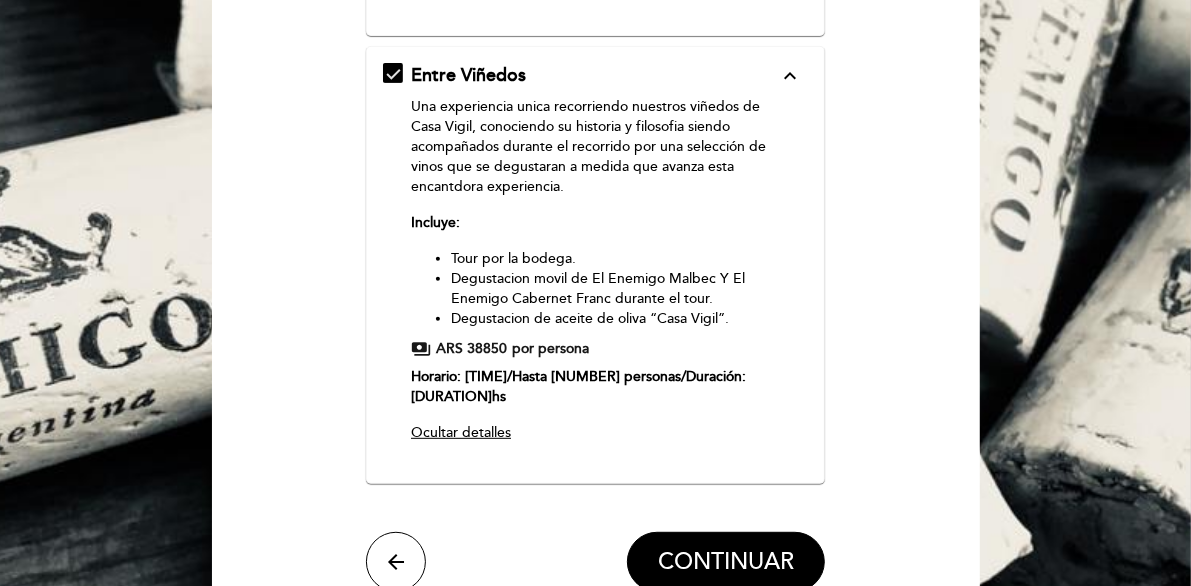 click on "CONTINUAR" at bounding box center (726, 562) 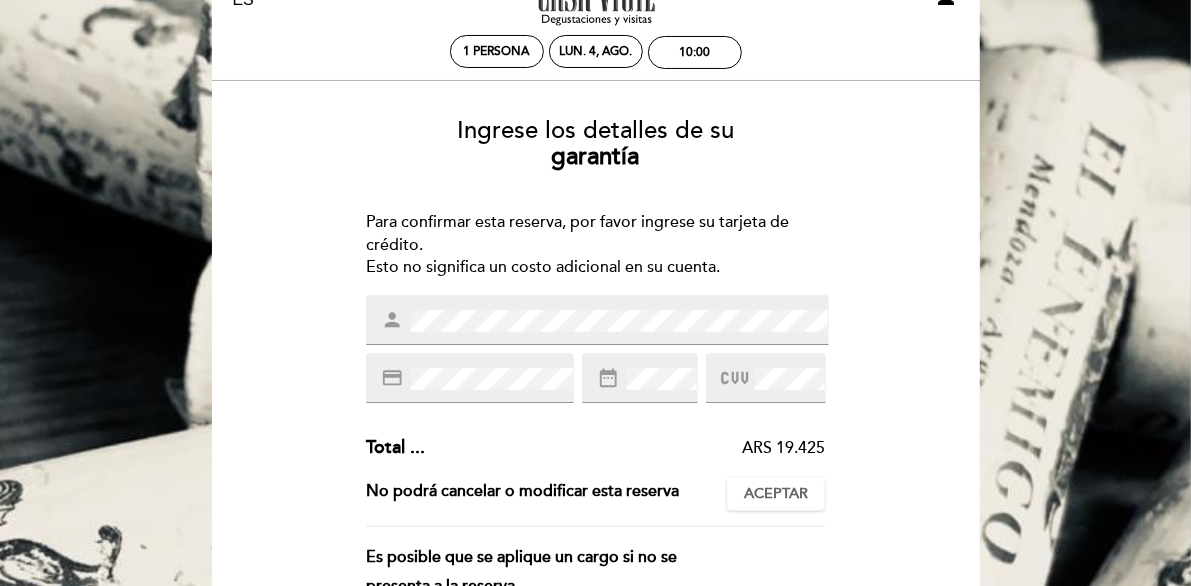 scroll, scrollTop: 99, scrollLeft: 0, axis: vertical 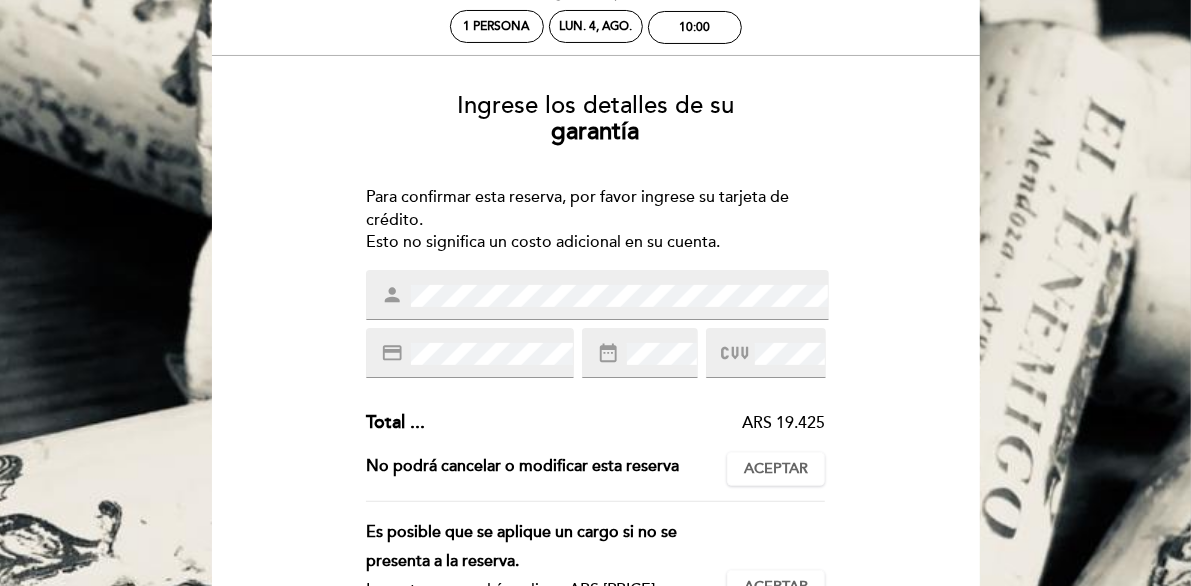 click on "Ingrese los detalles de su
garantía
Para confirmar esta reserva, por favor ingrese su tarjeta de crédito. Esto no significa un costo adicional en su cuenta.
Para entrar en lista de espera, por favor ingrese su tarjeta de crédito.
Si no se concreta la reserva esta garantía queda sin efecto.
La garantía para prevenir ausencias solo aplica si se le asigna una reserva.
Si no logramos moverlo de lista de espera hacia una mesa, la garantía queda sin efecto.
Para entrar en lista de pre-acceso, por favor ingrese su tarjeta de crédito.
Si no se concreta la reserva esta garantía queda sin efecto.
La garantía para prevenir ausencias solo aplica si se le asigna una reserva.
Si no logramos moverlo de lista de pre-acceso hacia una mesa, la garantía queda sin efecto.
person" at bounding box center (596, 472) 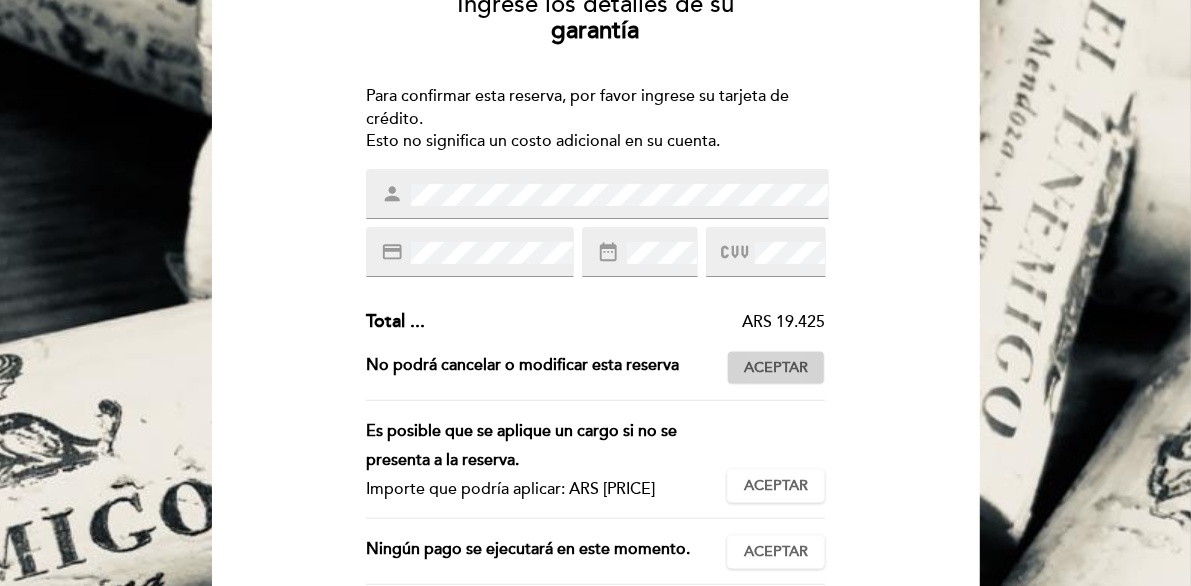 click on "Aceptar" at bounding box center (776, 368) 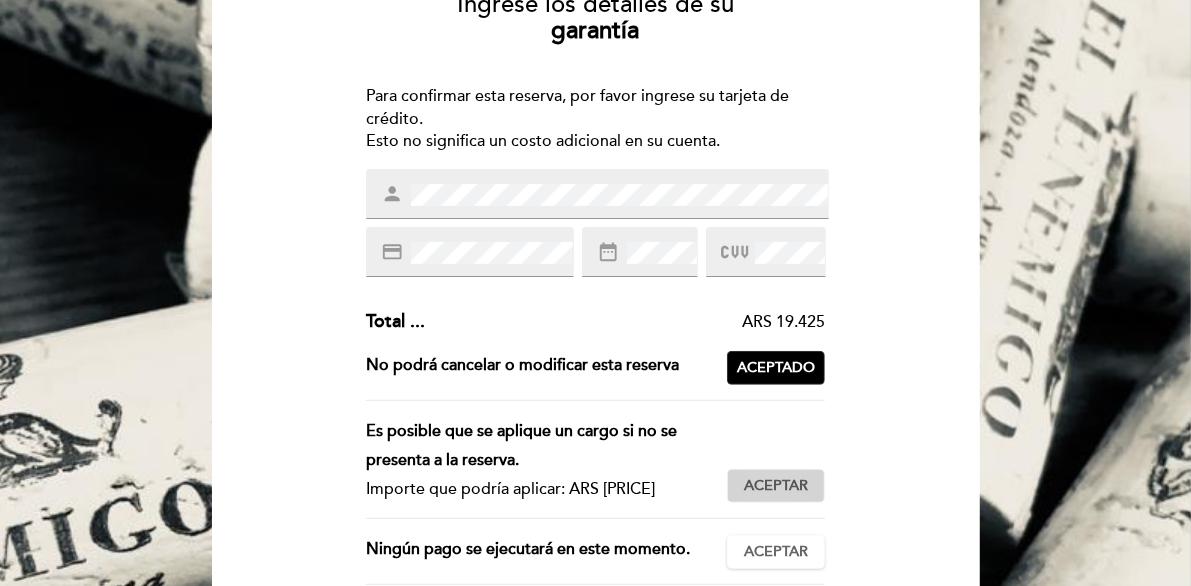 click on "Aceptar" at bounding box center [776, 486] 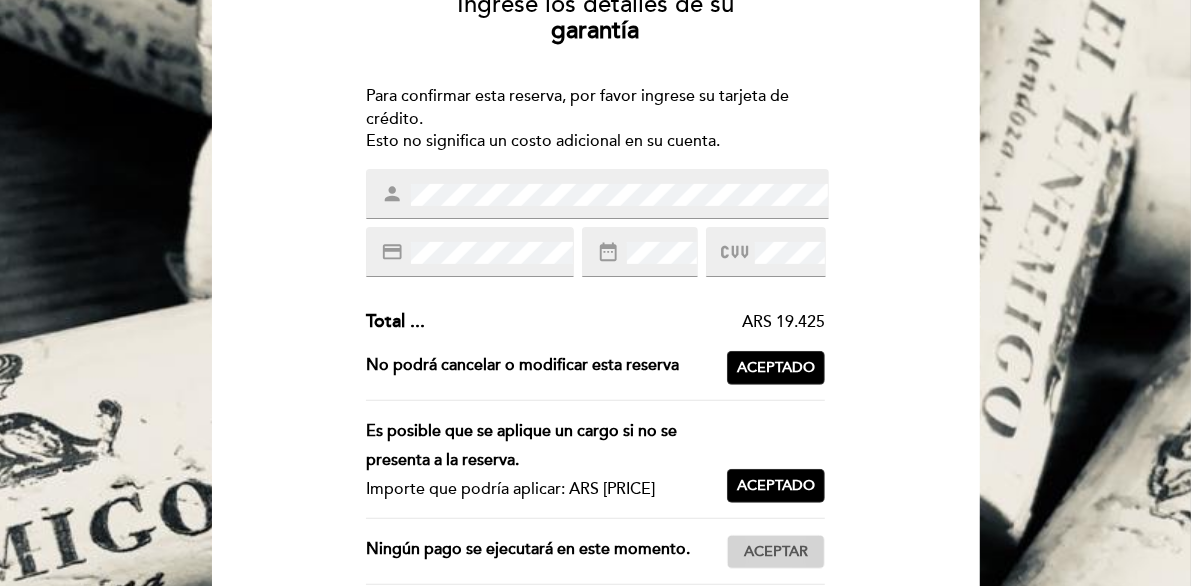 click on "Aceptar" at bounding box center (776, 552) 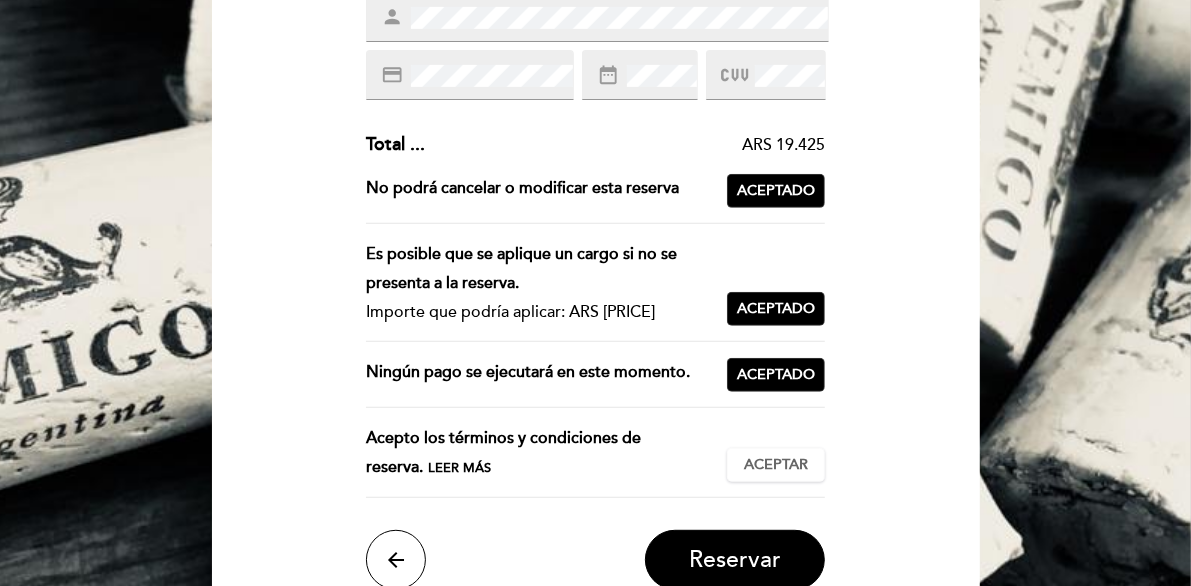scroll, scrollTop: 499, scrollLeft: 0, axis: vertical 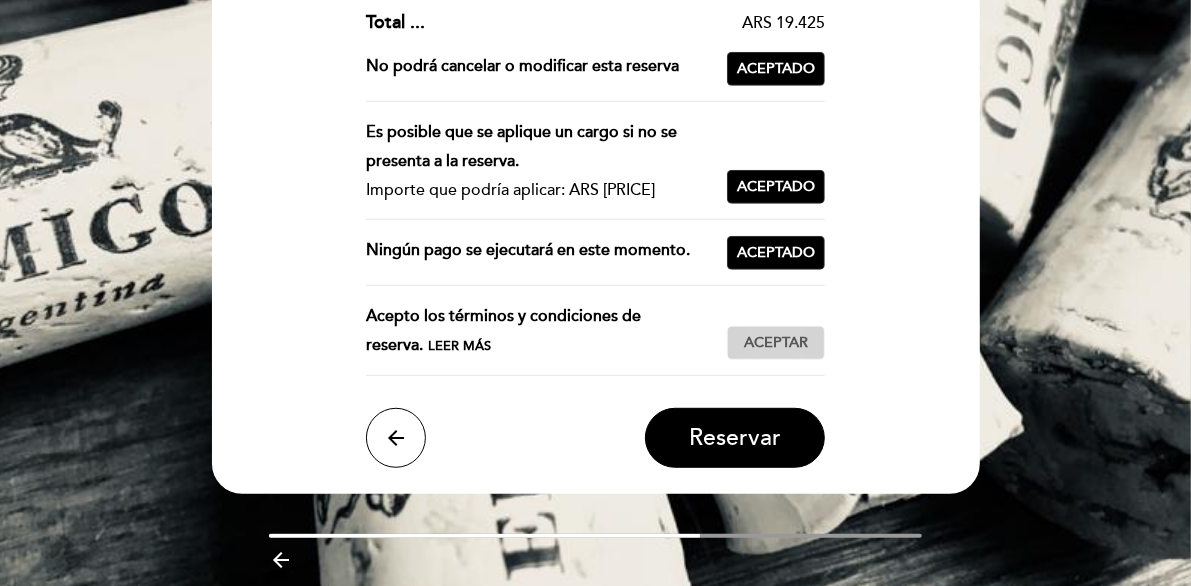 click on "Aceptar" at bounding box center [776, 343] 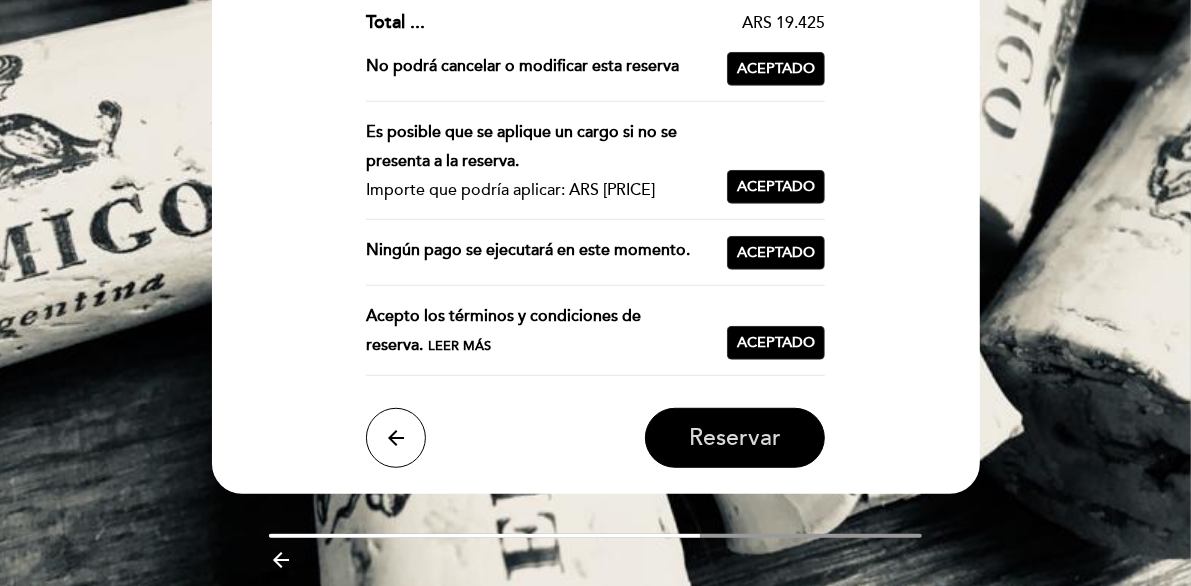 click on "Reservar" at bounding box center [735, 438] 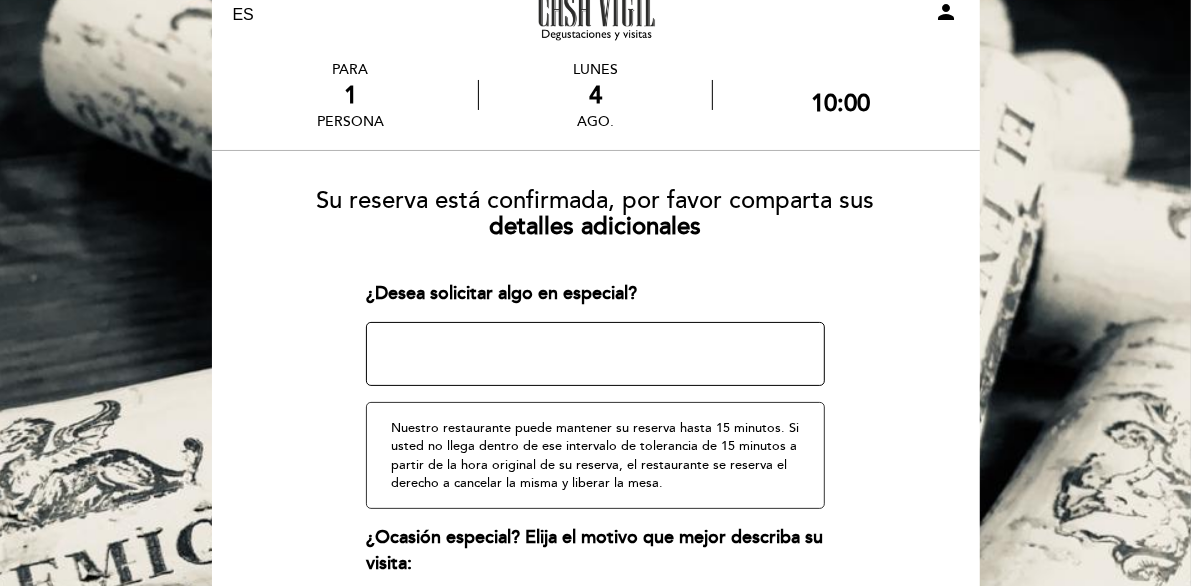 scroll, scrollTop: 99, scrollLeft: 0, axis: vertical 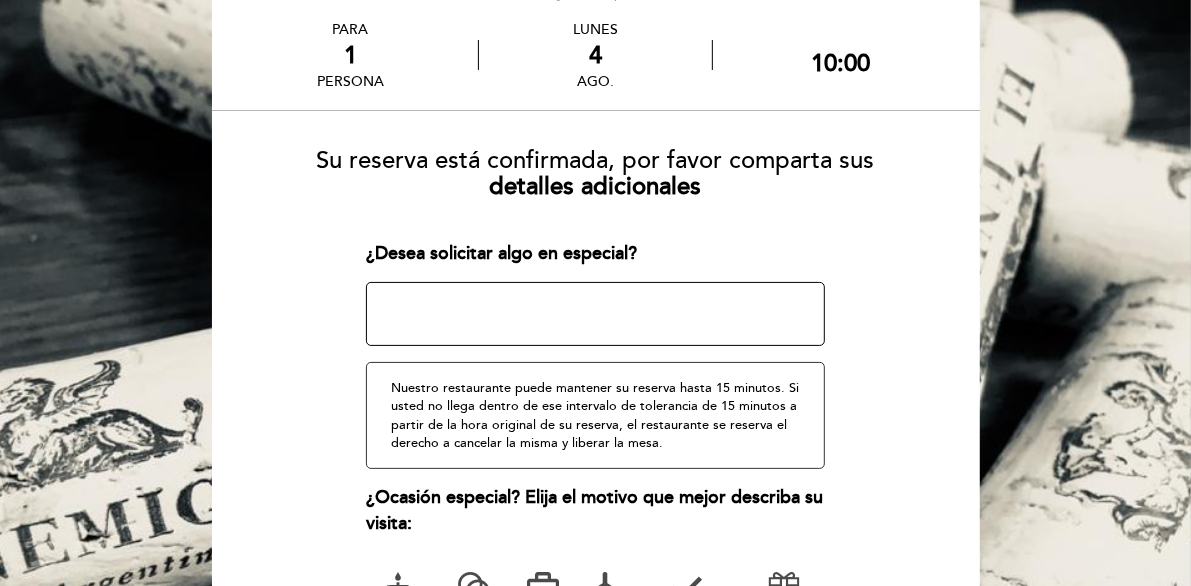 click on "Nuestro restaurante puede mantener su reserva hasta 15 minutos. Si usted no llega dentro de ese intervalo de tolerancia de 15 minutos a partir de la hora original de su reserva, el restaurante se reserva el derecho a cancelar la misma y liberar la mesa." at bounding box center (595, 415) 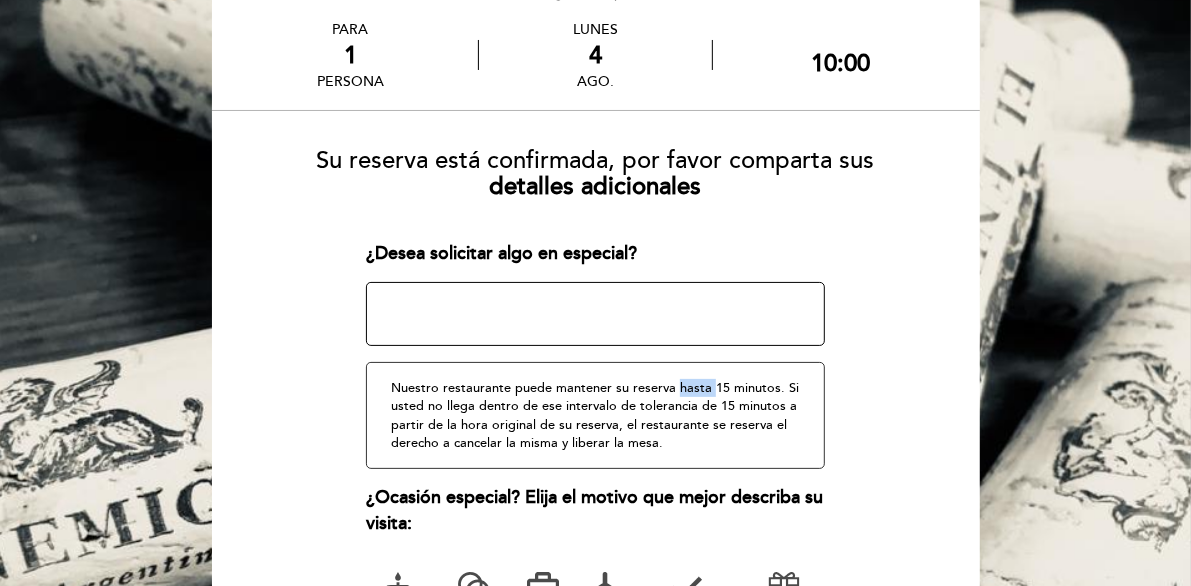 click on "Nuestro restaurante puede mantener su reserva hasta 15 minutos. Si usted no llega dentro de ese intervalo de tolerancia de 15 minutos a partir de la hora original de su reserva, el restaurante se reserva el derecho a cancelar la misma y liberar la mesa." at bounding box center (595, 415) 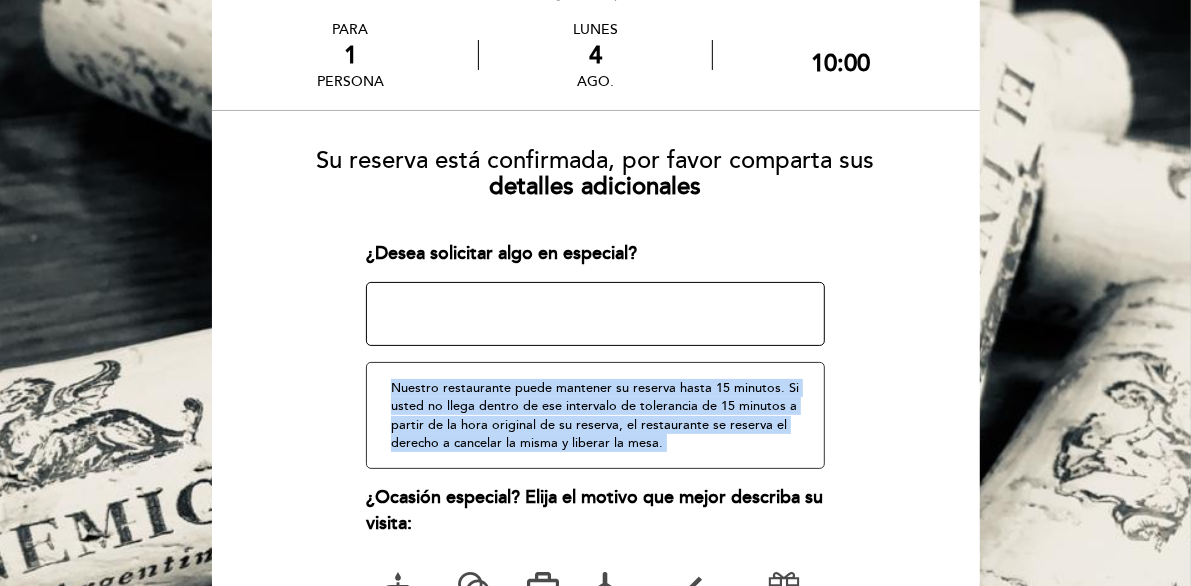 click on "Nuestro restaurante puede mantener su reserva hasta 15 minutos. Si usted no llega dentro de ese intervalo de tolerancia de 15 minutos a partir de la hora original de su reserva, el restaurante se reserva el derecho a cancelar la misma y liberar la mesa." at bounding box center [595, 415] 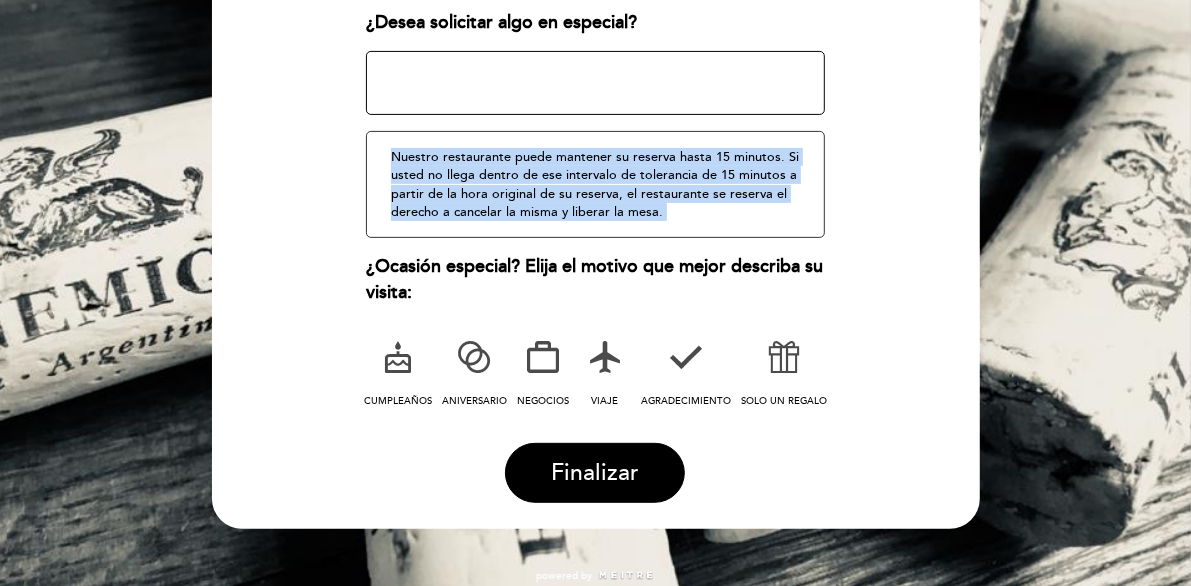 scroll, scrollTop: 369, scrollLeft: 0, axis: vertical 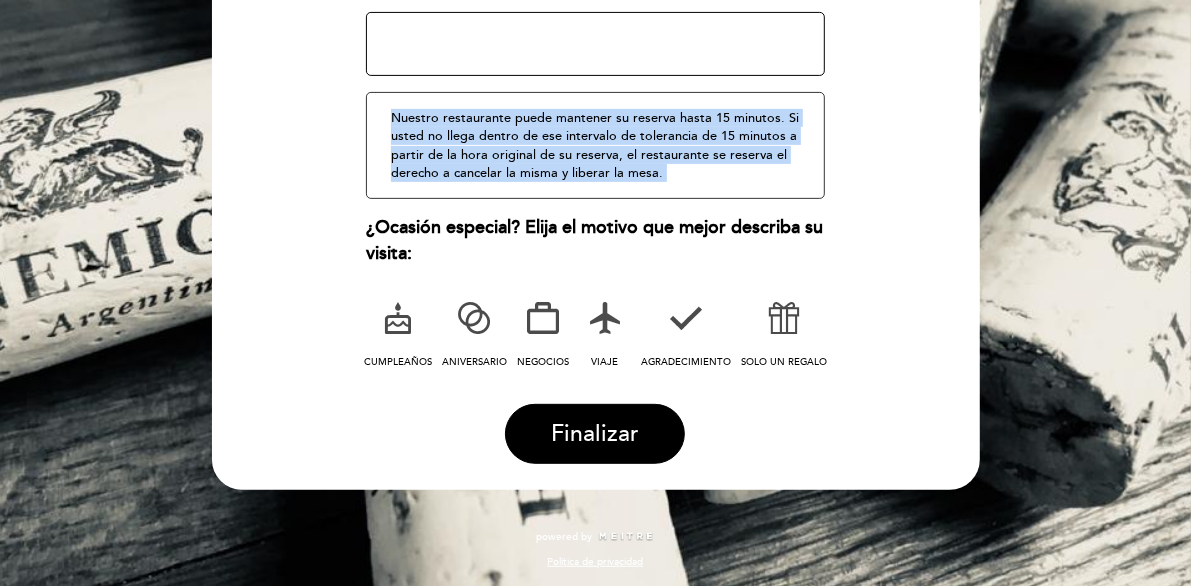 click at bounding box center [605, 318] 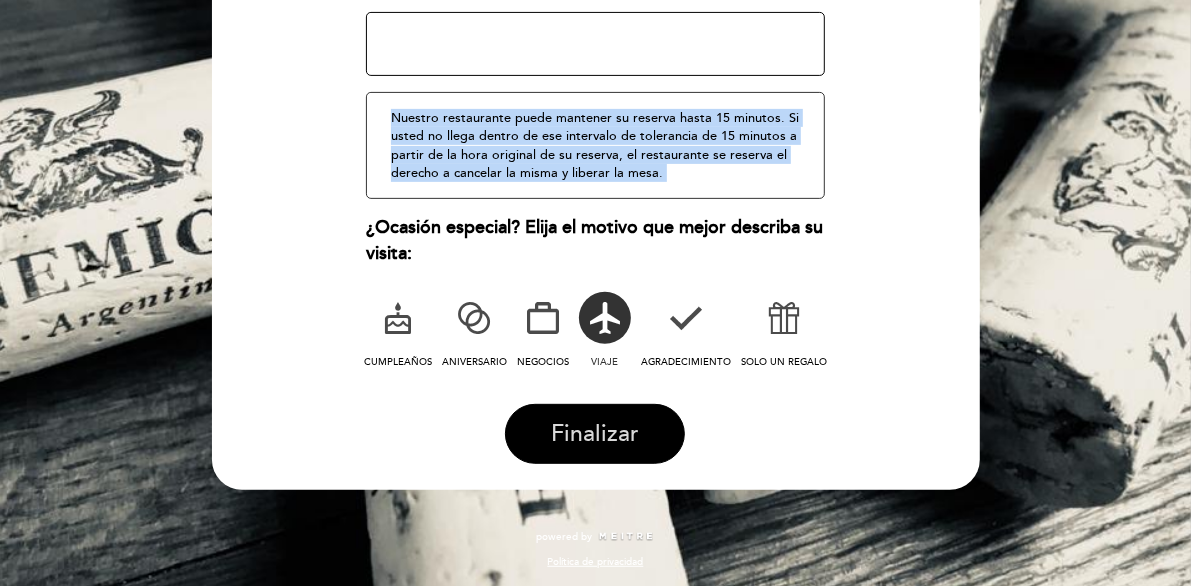 click on "Finalizar" at bounding box center [595, 434] 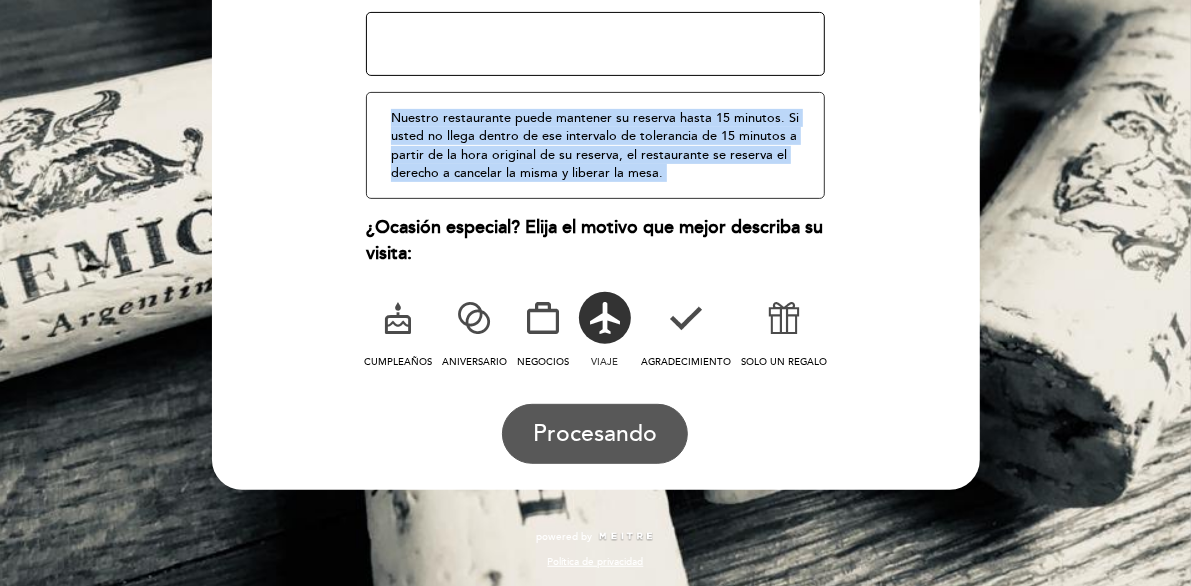 scroll, scrollTop: 6, scrollLeft: 0, axis: vertical 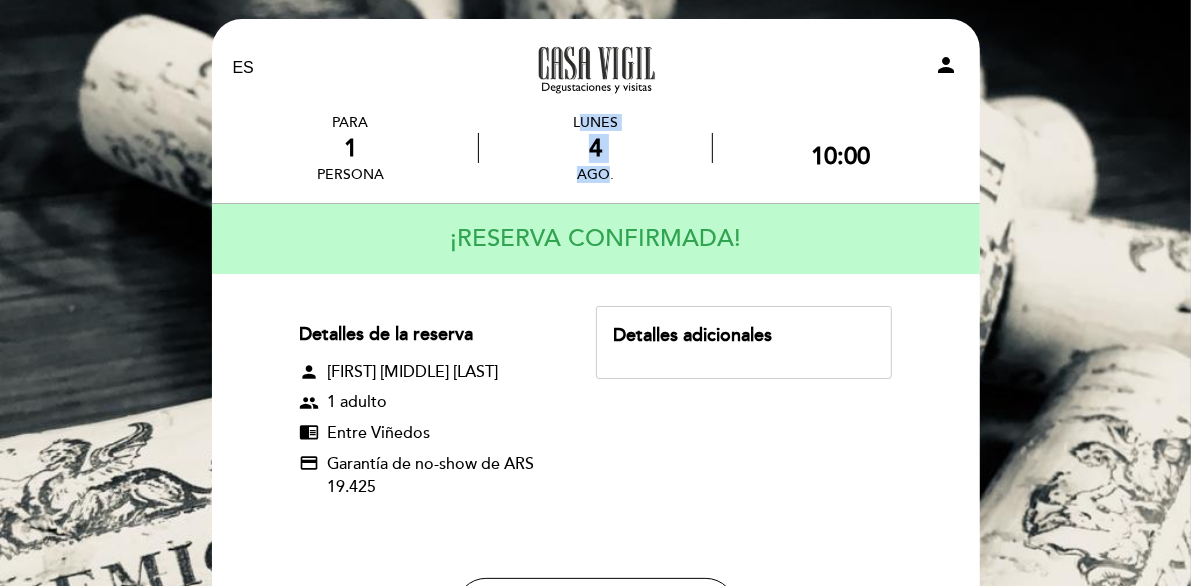 drag, startPoint x: 579, startPoint y: 126, endPoint x: 927, endPoint y: 152, distance: 348.9699 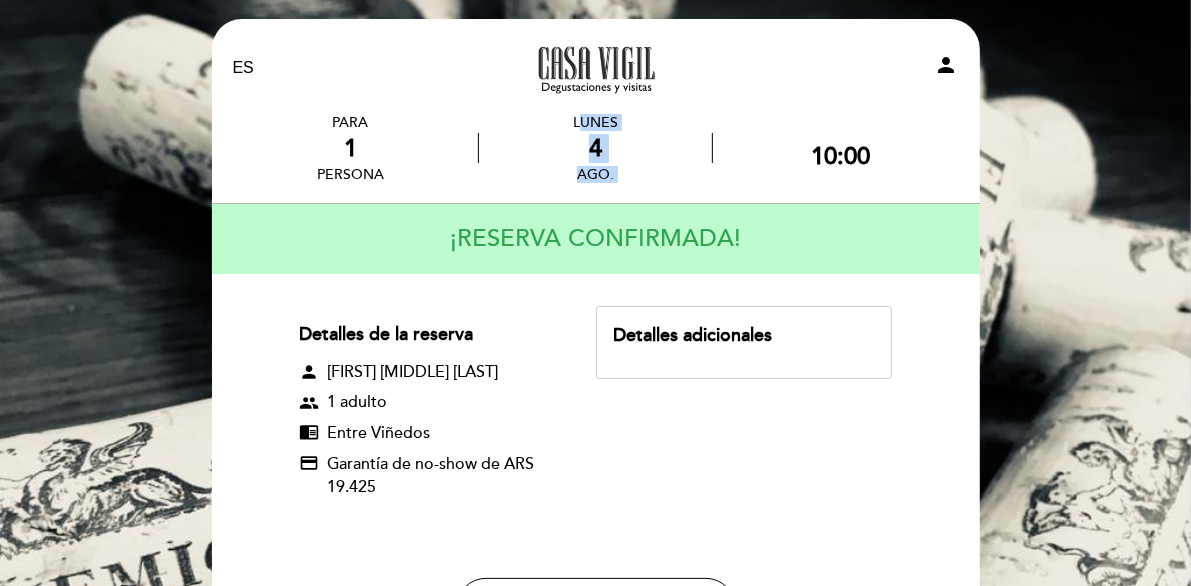 drag, startPoint x: 885, startPoint y: 161, endPoint x: 333, endPoint y: 166, distance: 552.02264 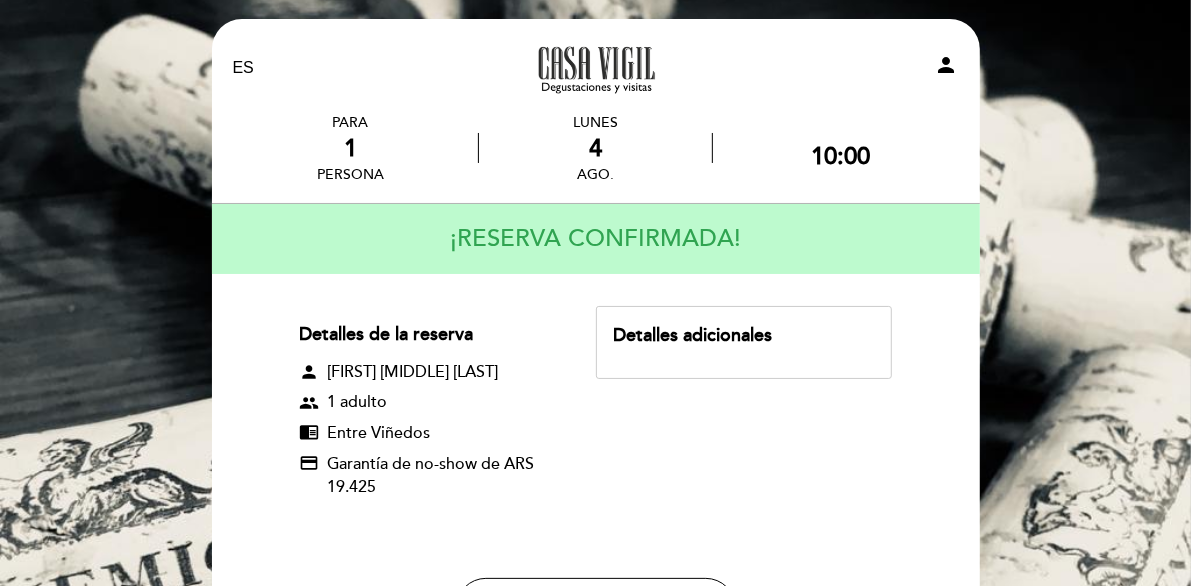 click on "Detalles adicionales" at bounding box center [743, 336] 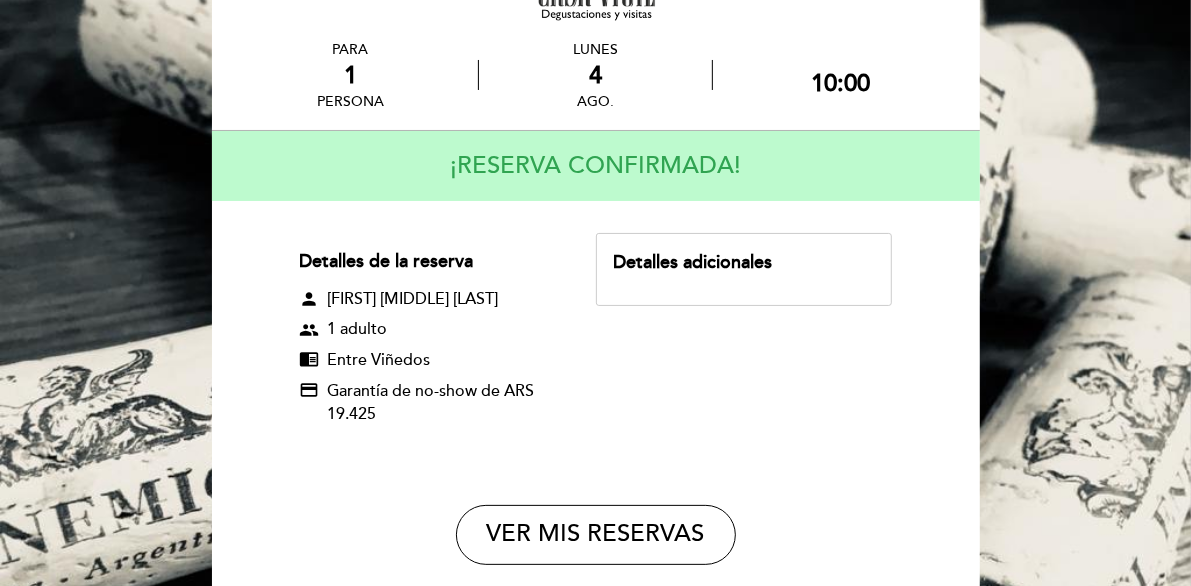 scroll, scrollTop: 106, scrollLeft: 0, axis: vertical 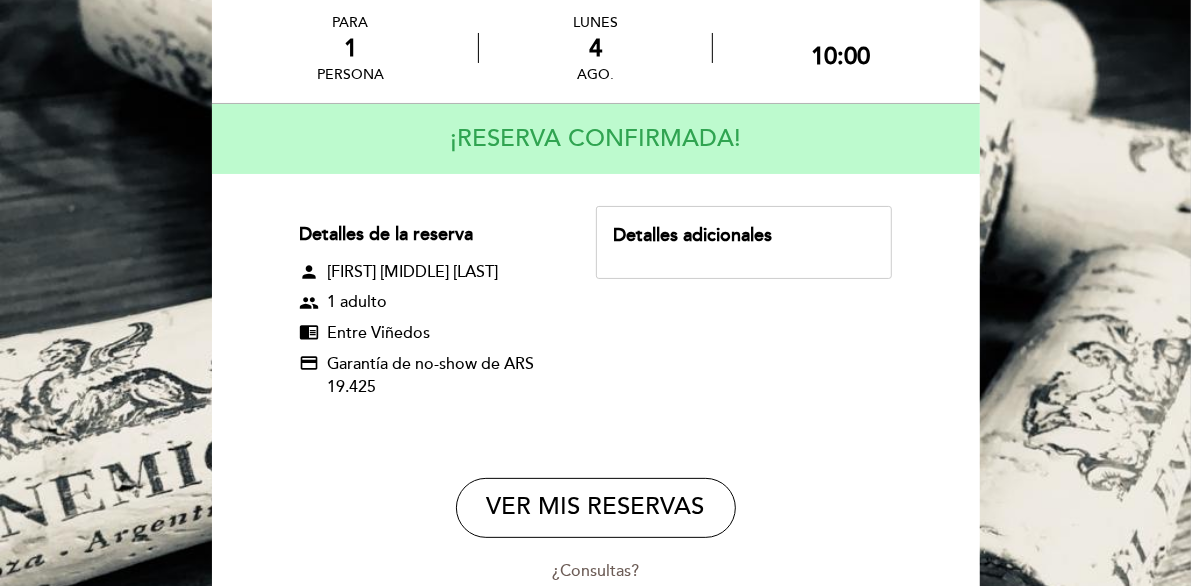 drag, startPoint x: 336, startPoint y: 358, endPoint x: 415, endPoint y: 417, distance: 98.600204 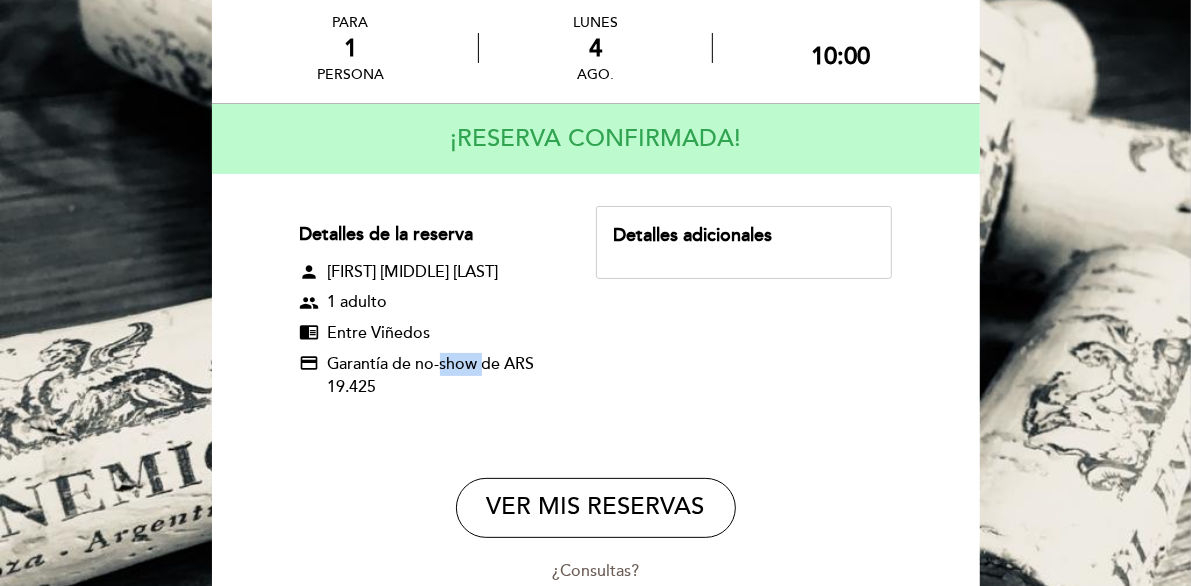 click on "Garantía de no-show de ARS 19.425" at bounding box center [444, 376] 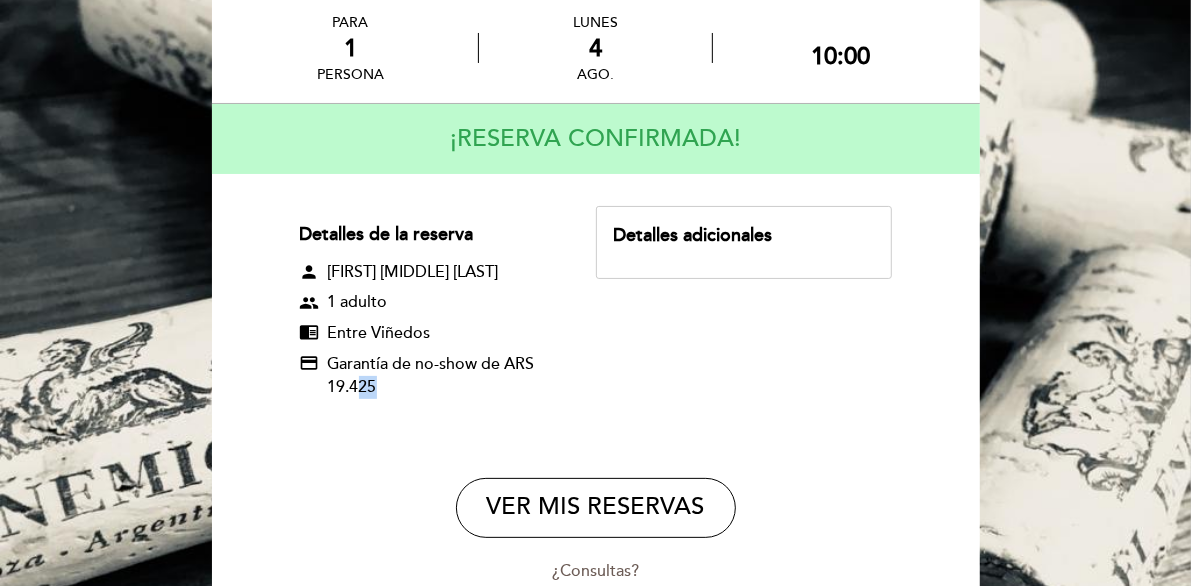 click on "Garantía de no-show de ARS 19.425" at bounding box center [444, 376] 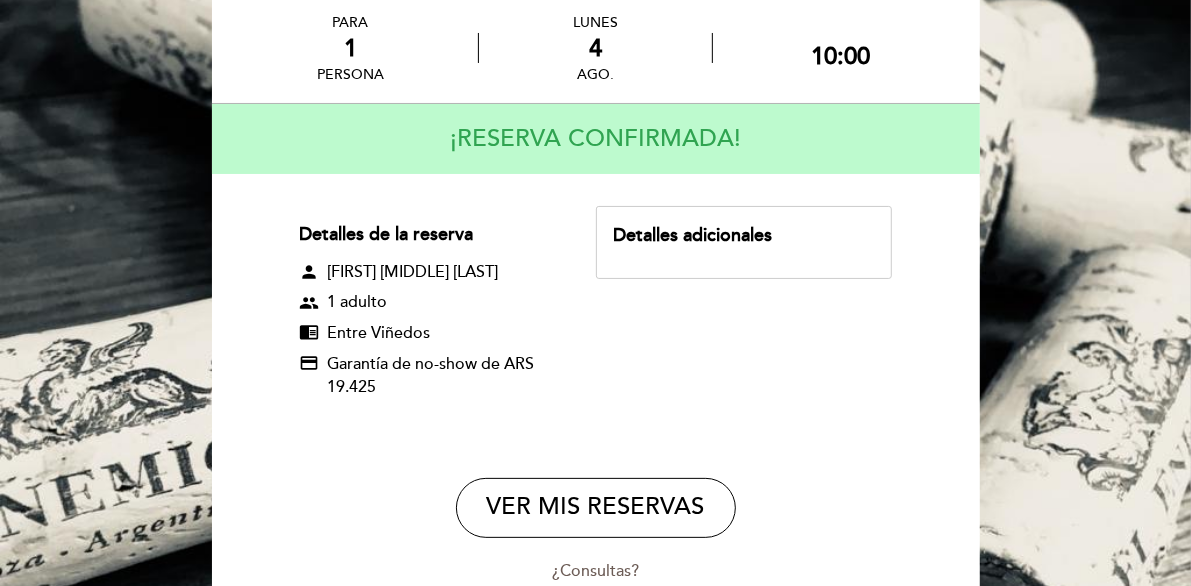 click on "Garantía de no-show de ARS 19.425" at bounding box center [444, 376] 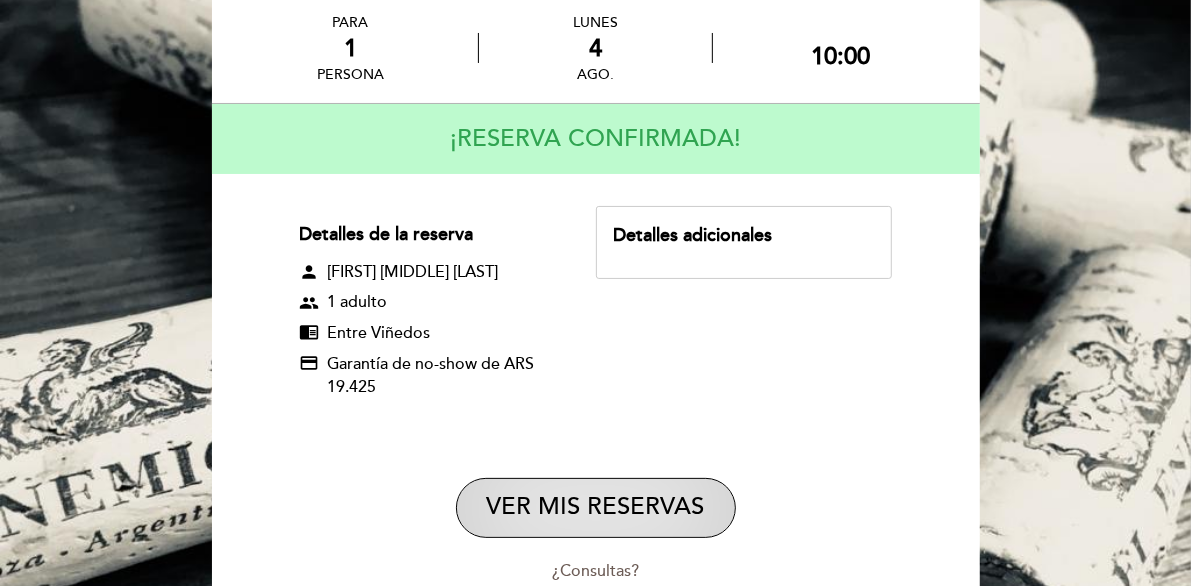 click on "VER MIS RESERVAS" at bounding box center (596, 508) 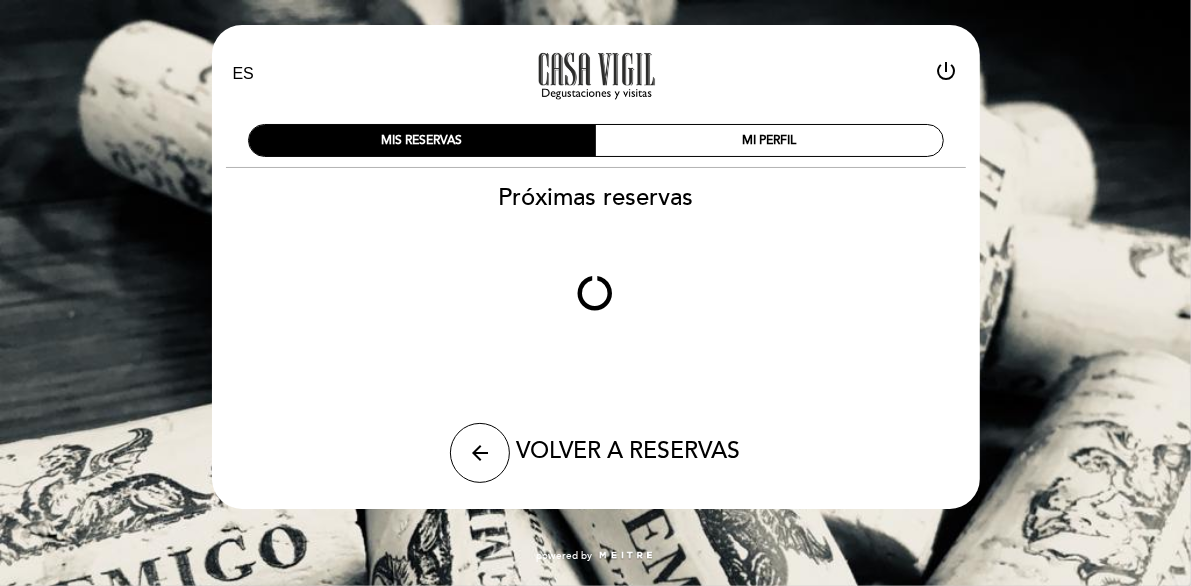 scroll, scrollTop: 0, scrollLeft: 0, axis: both 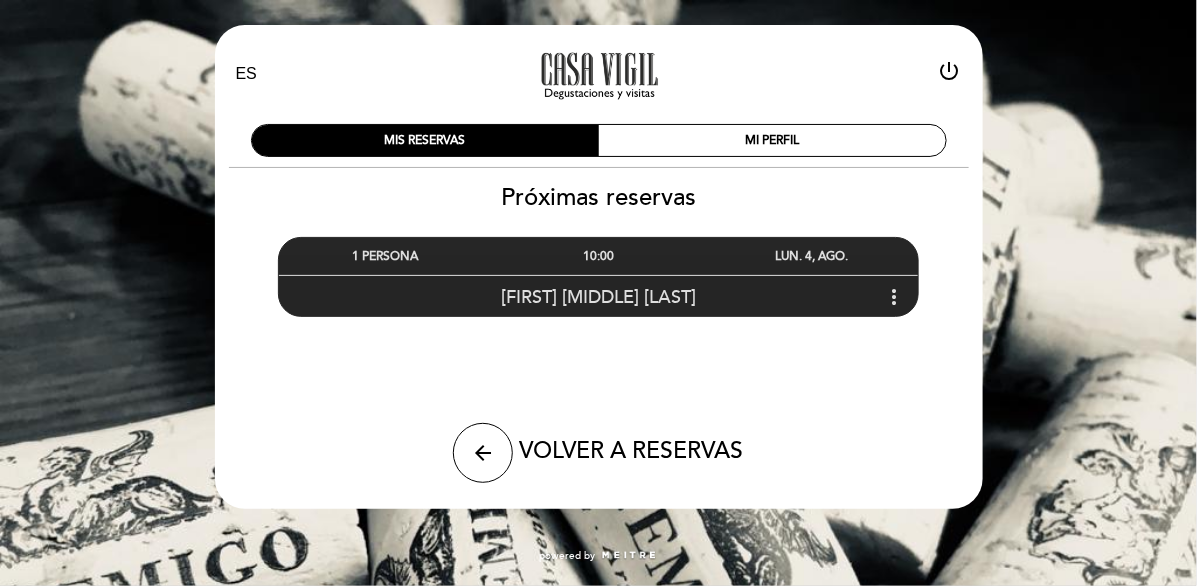 click on "Diego Armando Navarro Granda
more_vert" at bounding box center (599, 296) 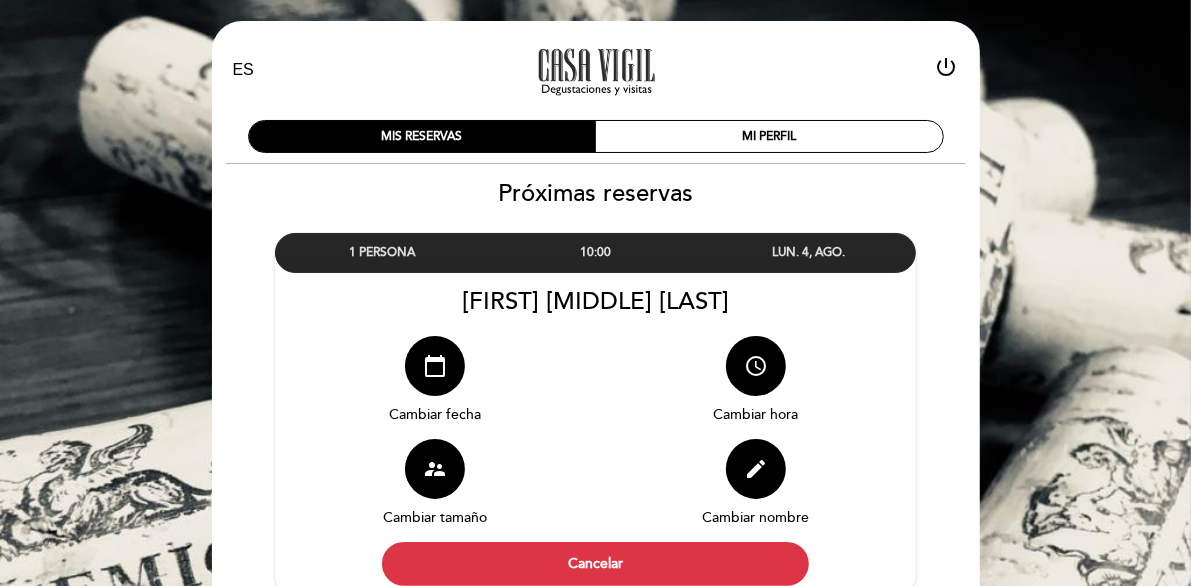scroll, scrollTop: 0, scrollLeft: 0, axis: both 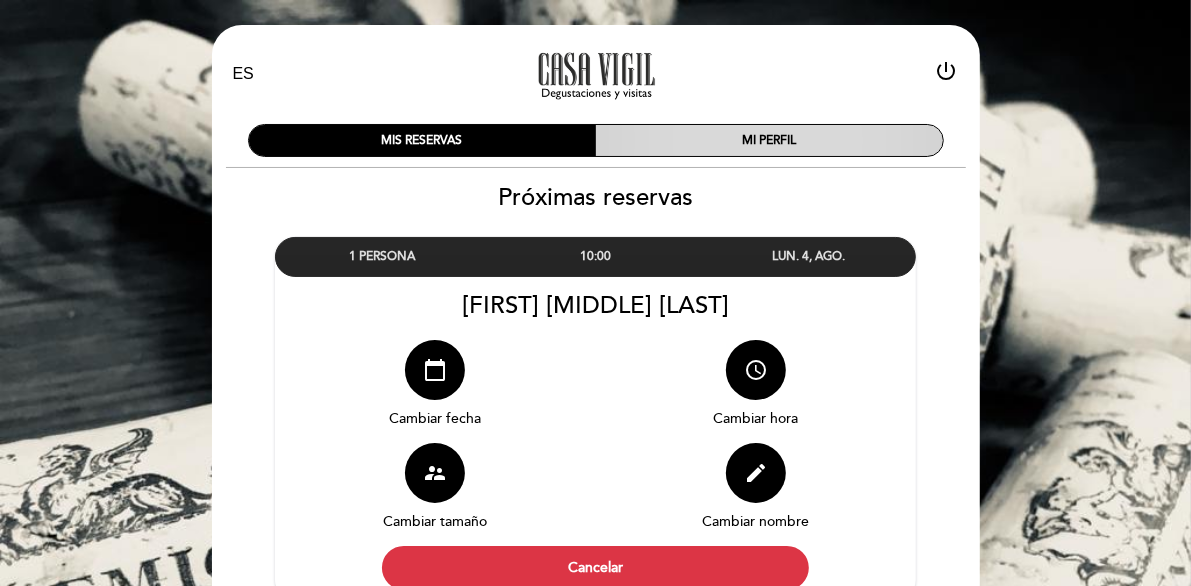 click on "MI PERFIL" at bounding box center (769, 140) 